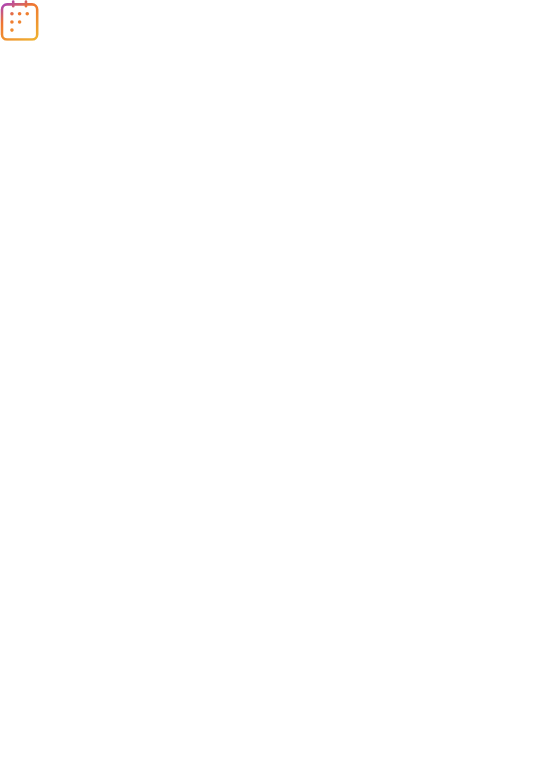 scroll, scrollTop: 0, scrollLeft: 0, axis: both 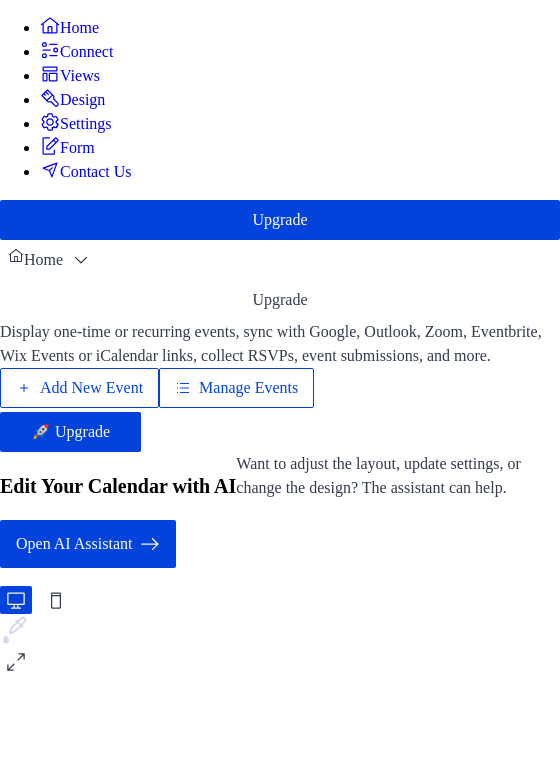 click on "Manage Events" at bounding box center (248, 388) 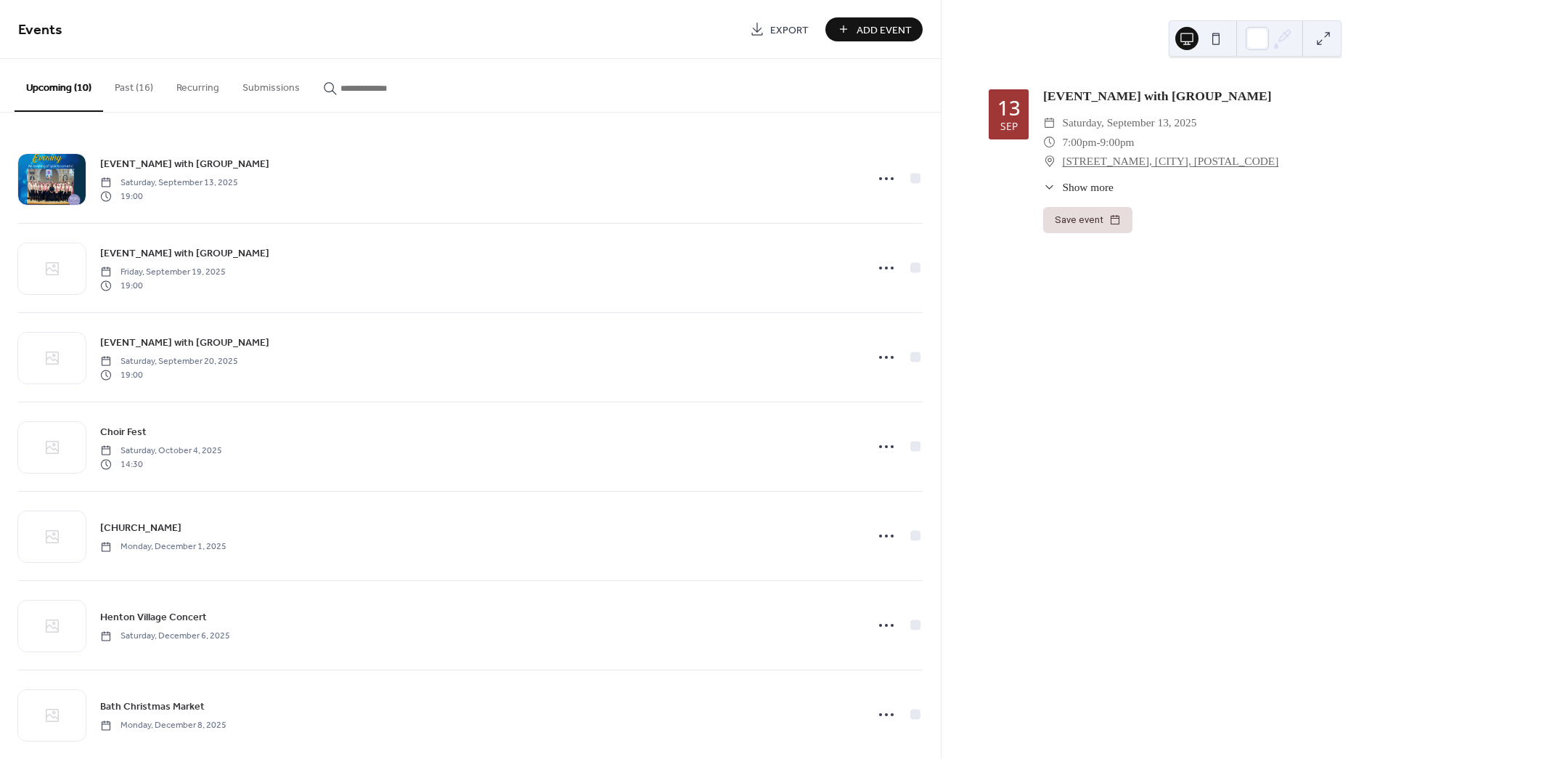scroll, scrollTop: 0, scrollLeft: 0, axis: both 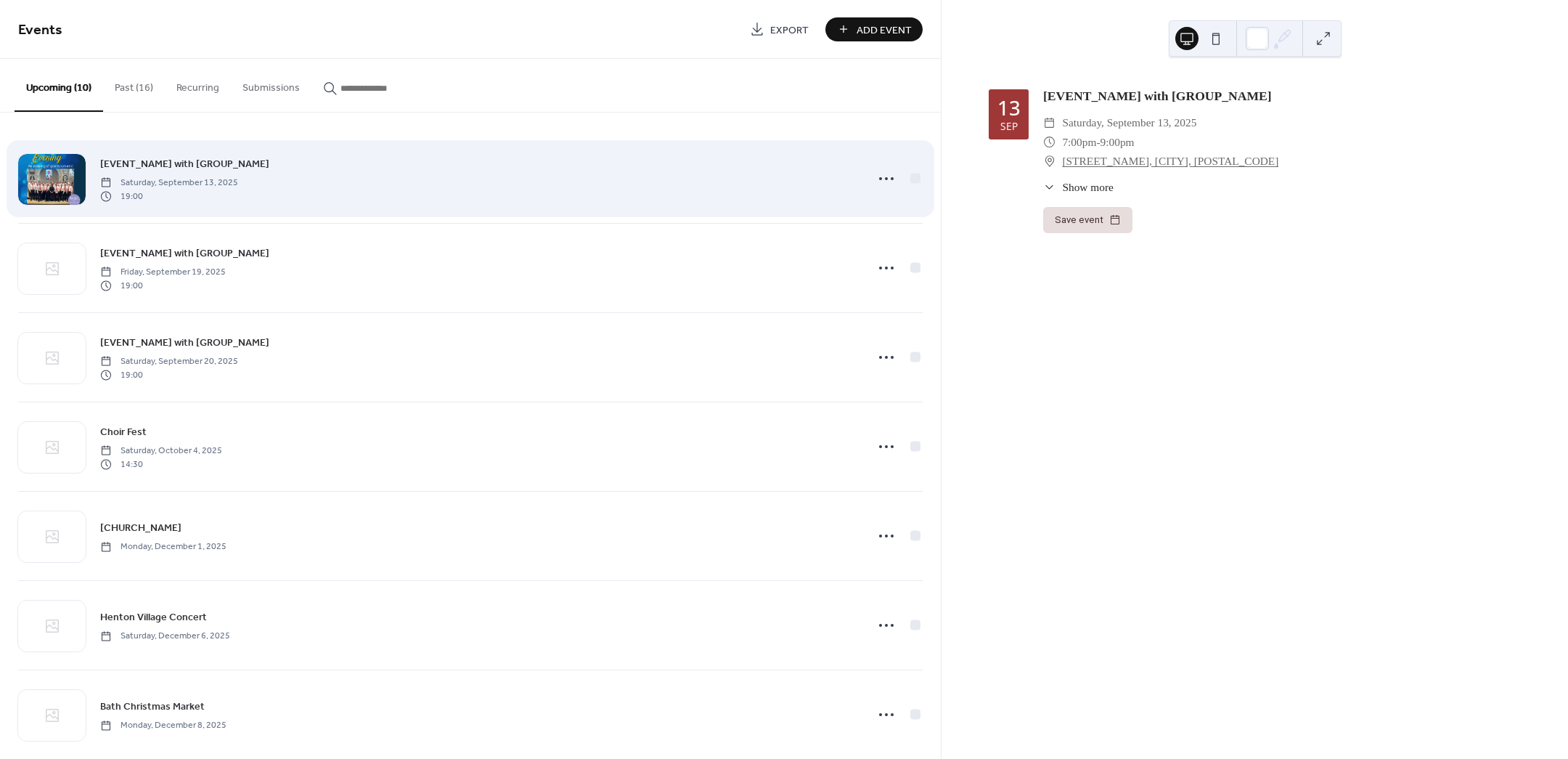 click on "[EVENT_NAME] with [GROUP_NAME]" at bounding box center [184, 164] 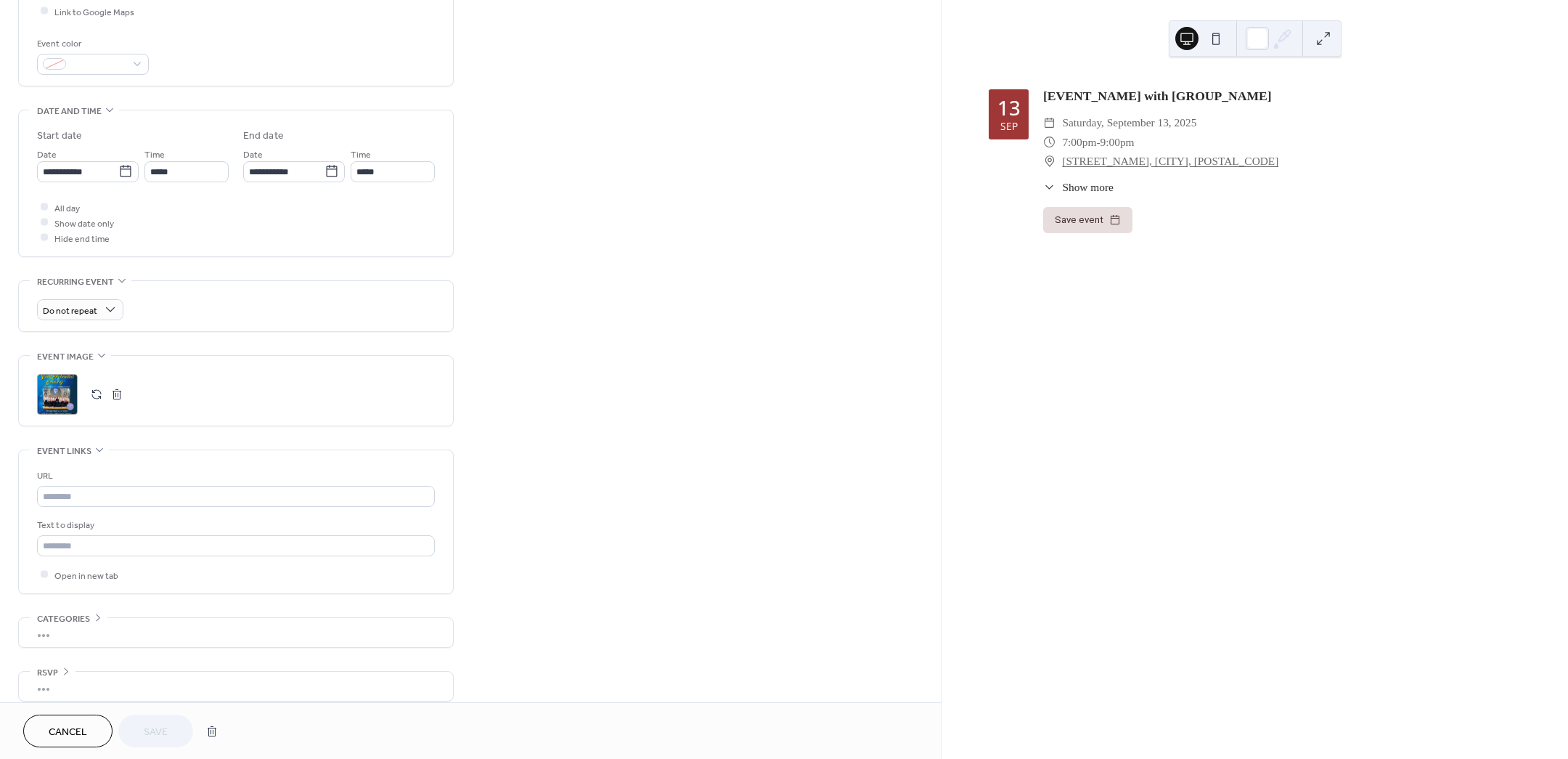scroll, scrollTop: 381, scrollLeft: 0, axis: vertical 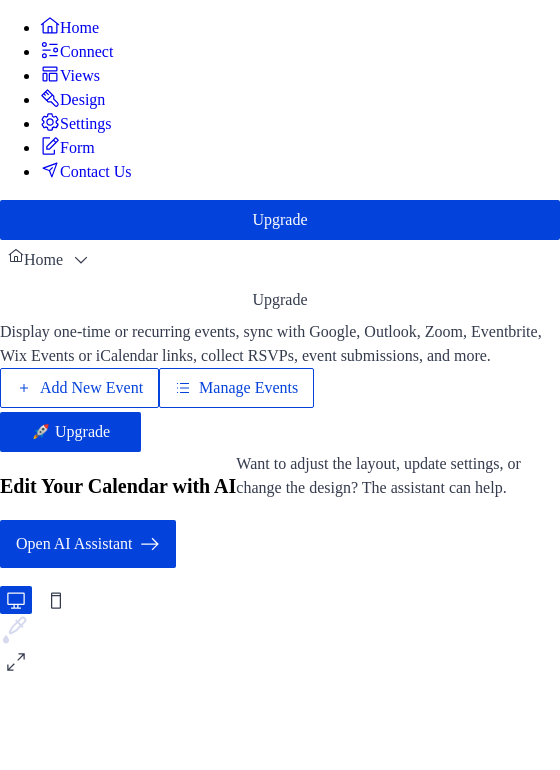 click on "Manage Events" at bounding box center (236, 388) 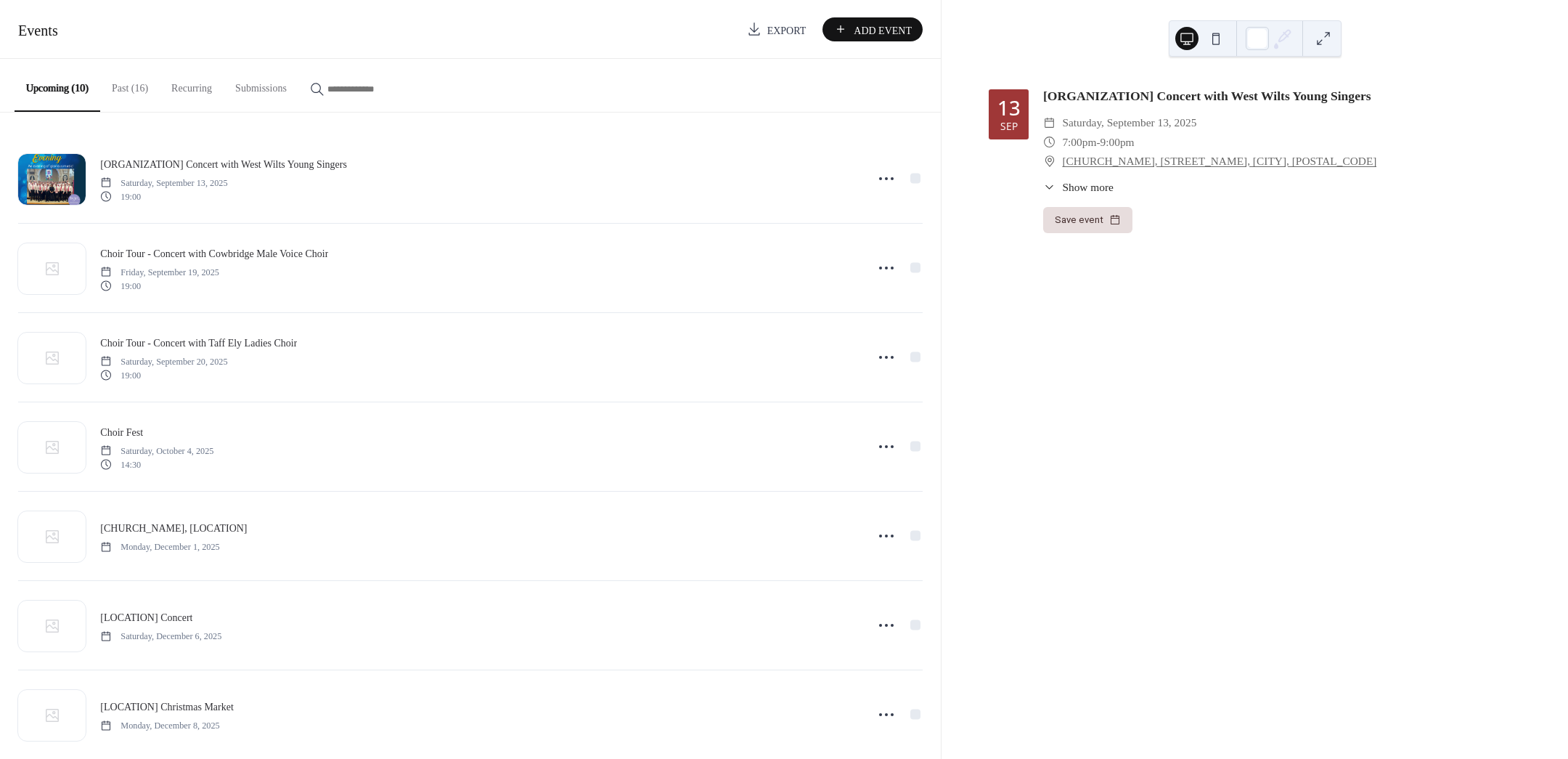 scroll, scrollTop: 0, scrollLeft: 0, axis: both 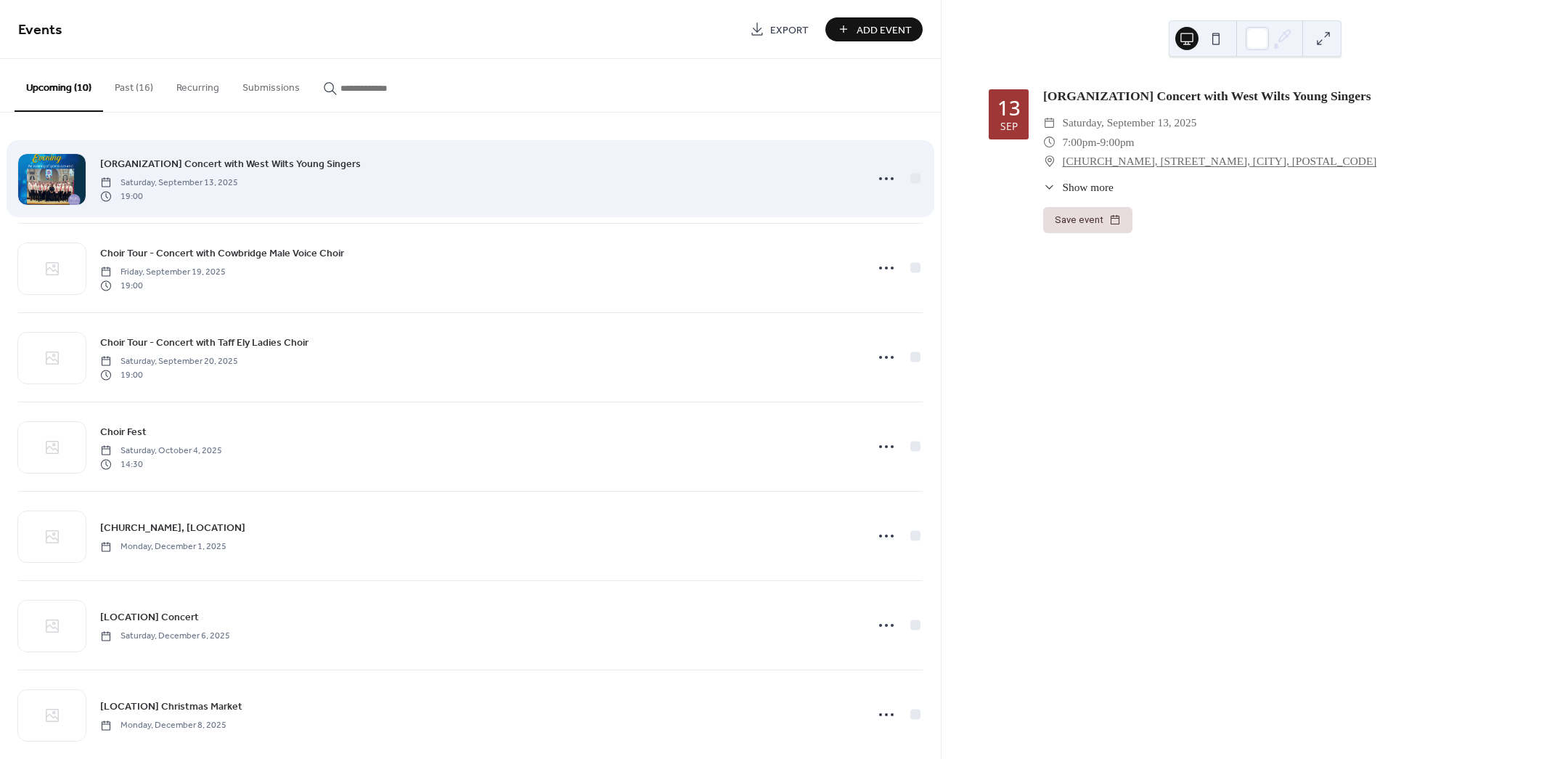 click on "[ORGANIZATION] Concert with West Wilts Young Singers" at bounding box center [230, 164] 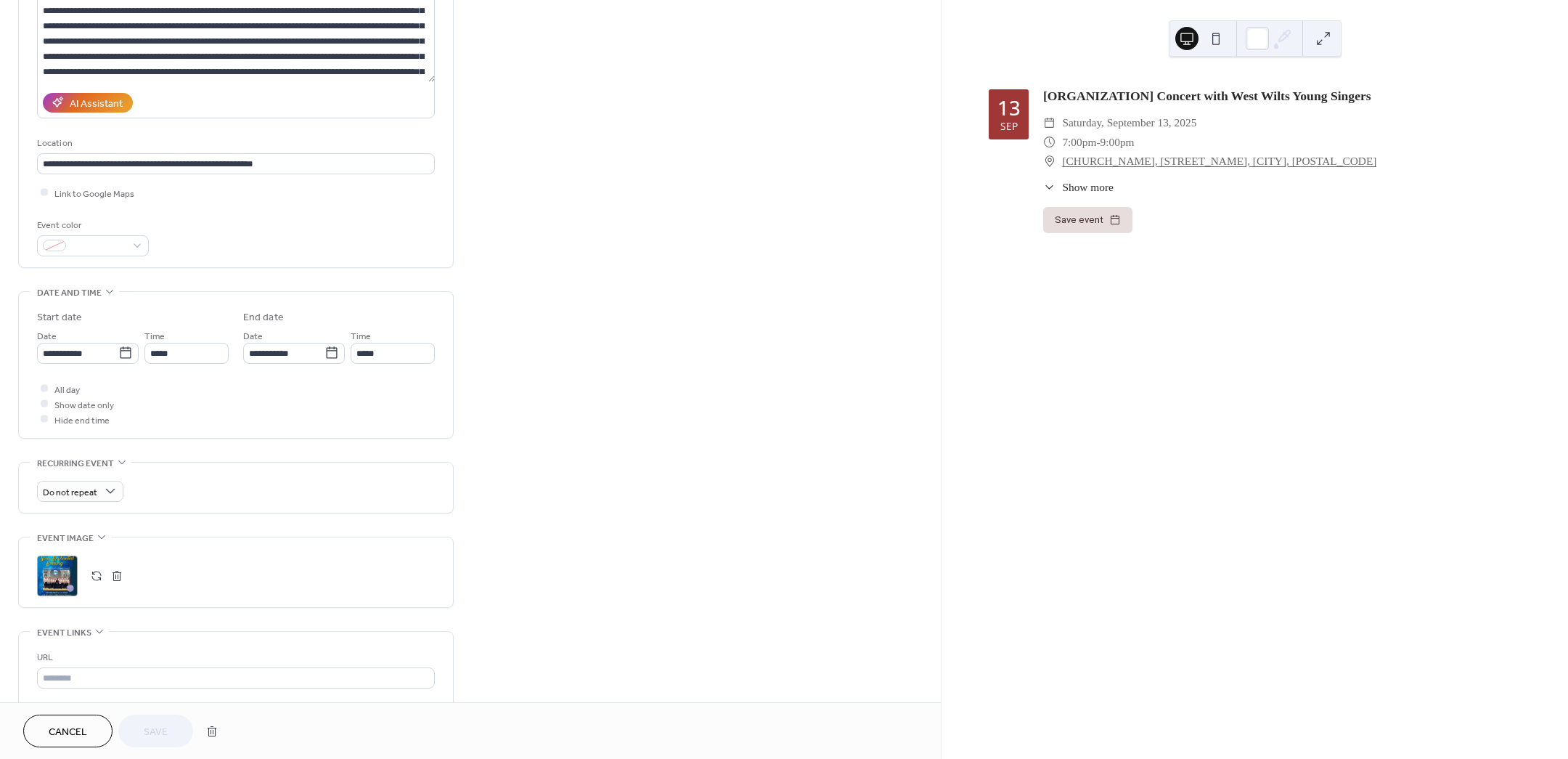 scroll, scrollTop: 272, scrollLeft: 0, axis: vertical 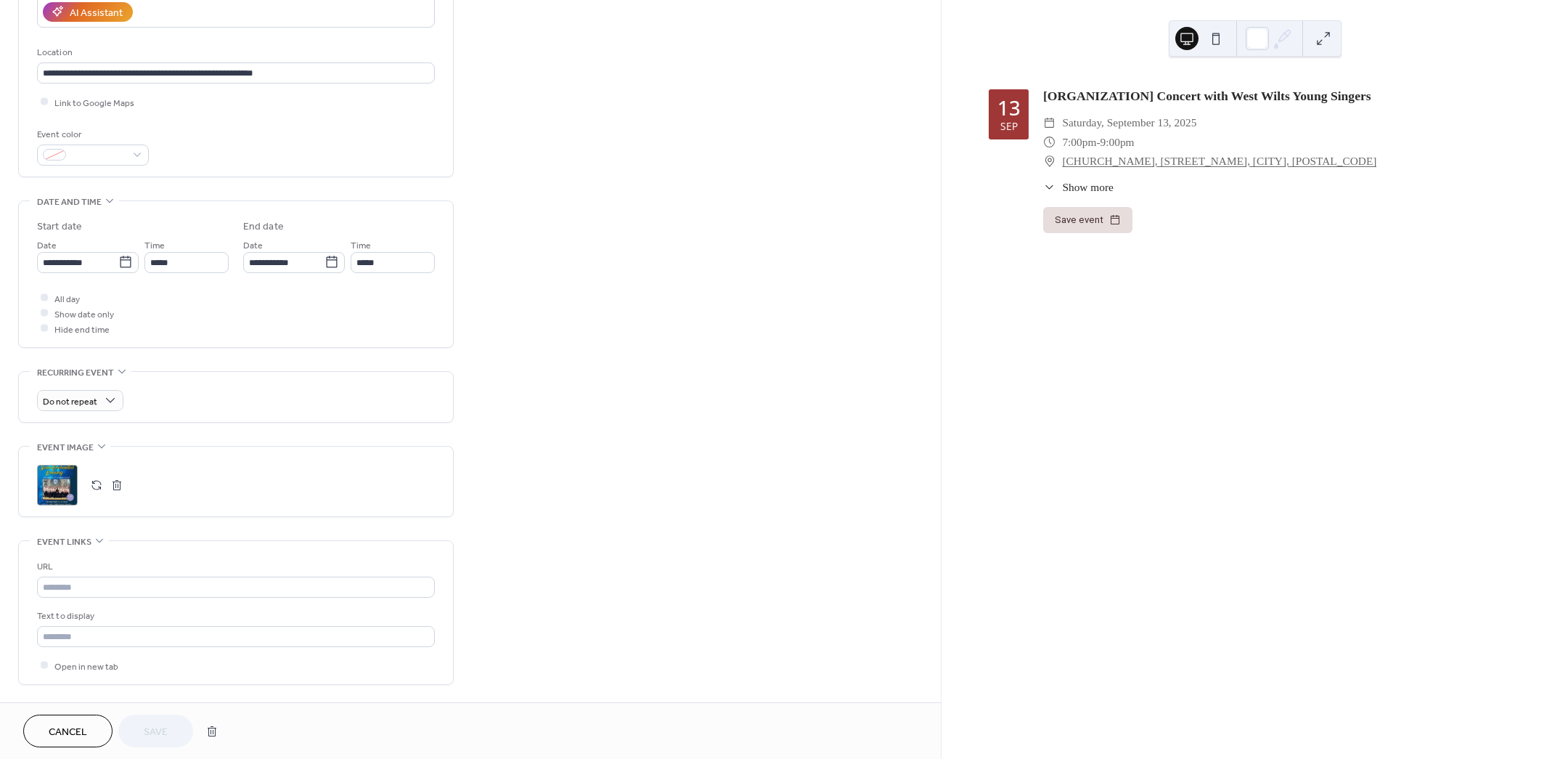 click on ";" at bounding box center [57, 485] 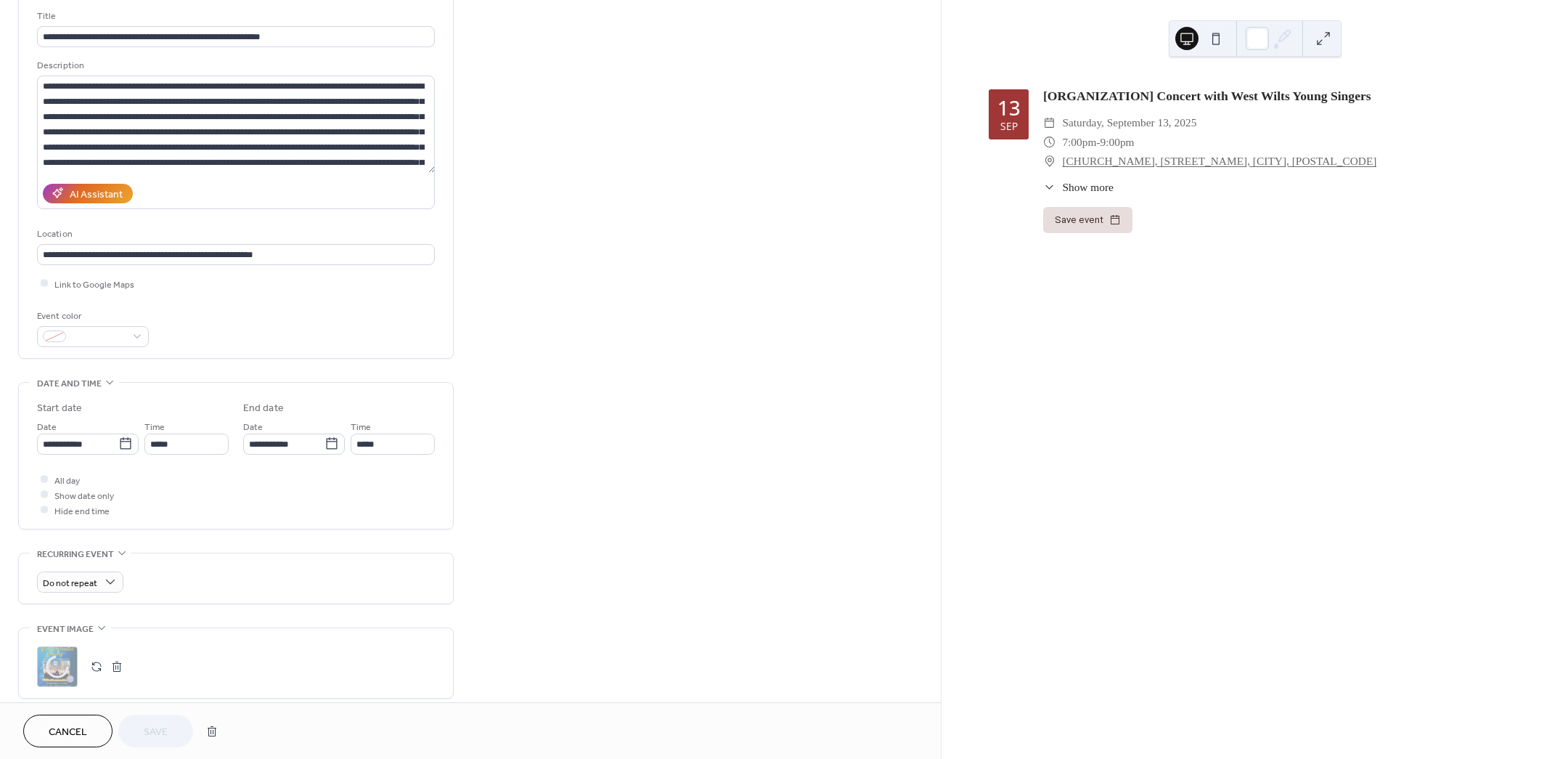 scroll, scrollTop: 182, scrollLeft: 0, axis: vertical 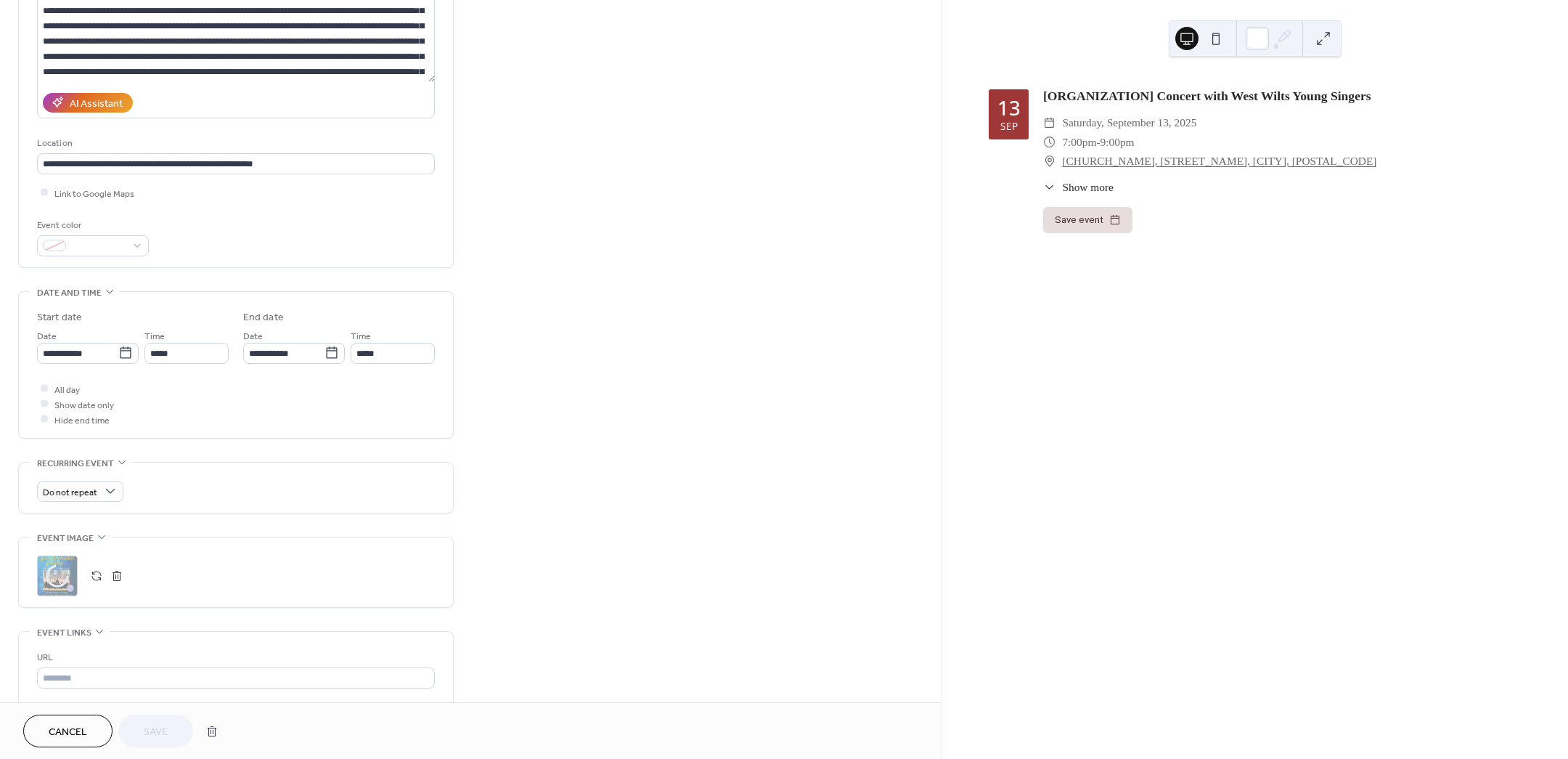 click at bounding box center [97, 576] 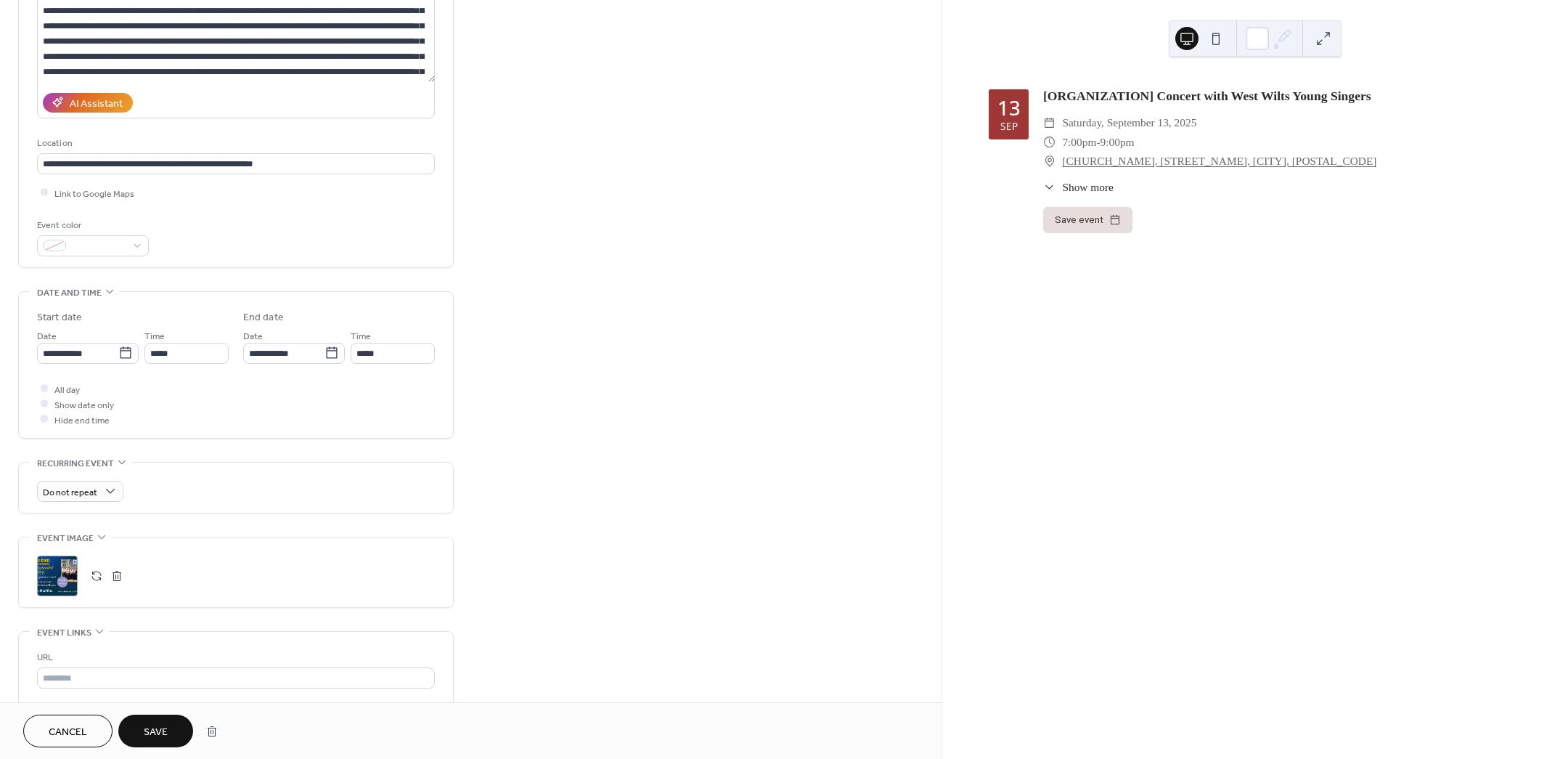 click on "Save" at bounding box center (155, 732) 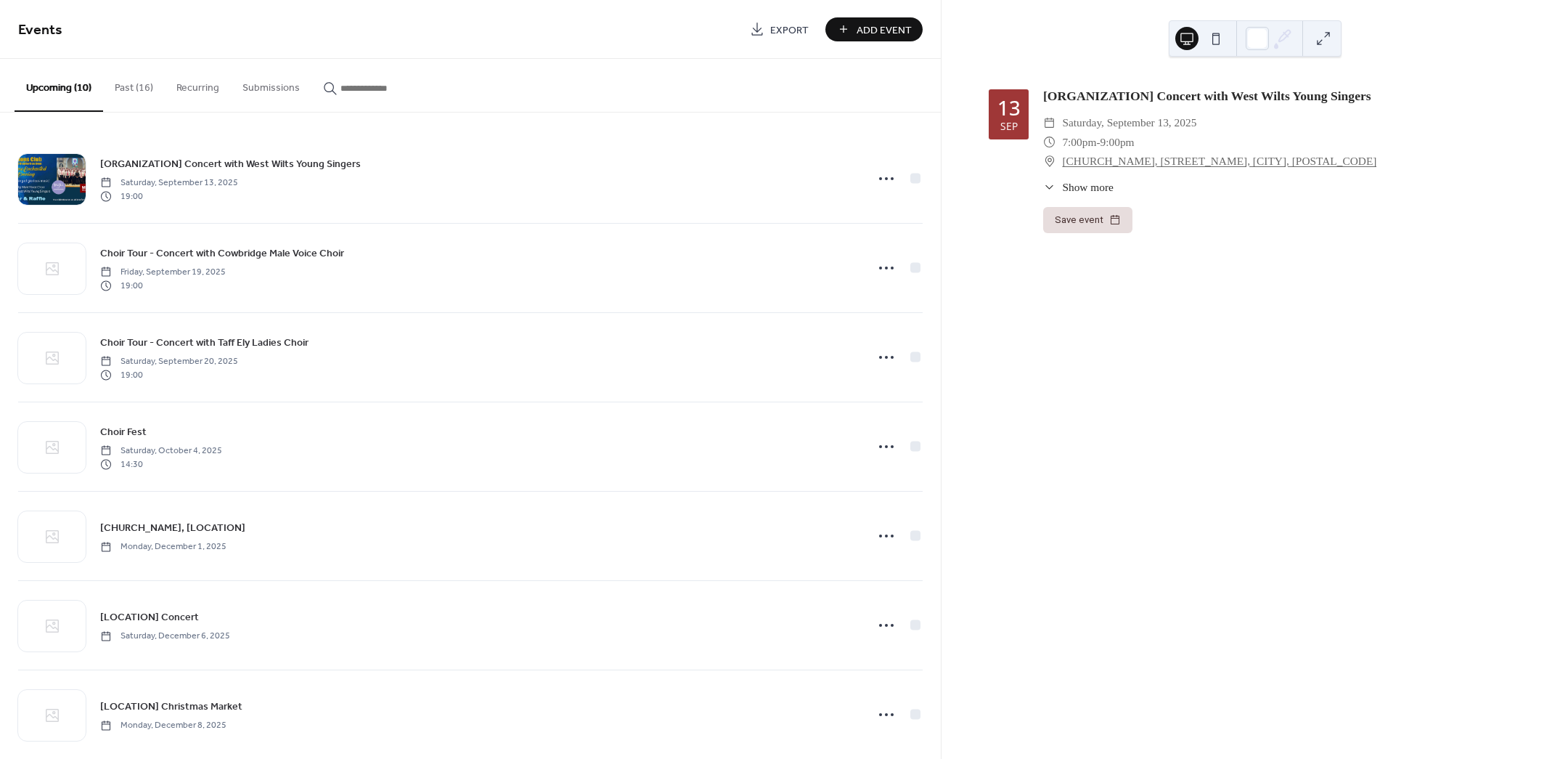 click on "Show more" at bounding box center [1087, 187] 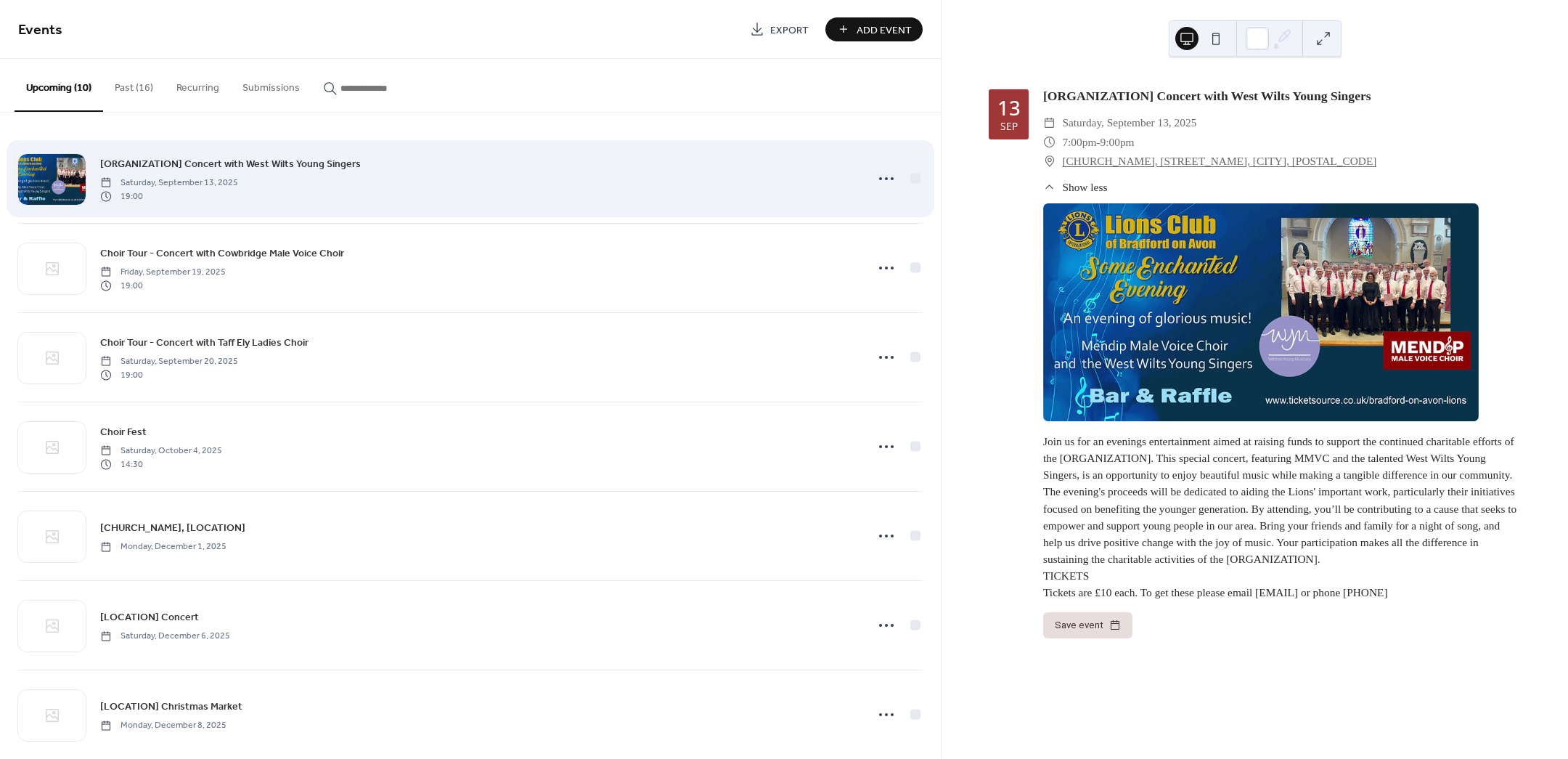 click on "[ORGANIZATION] Concert with West Wilts Young Singers" at bounding box center [230, 164] 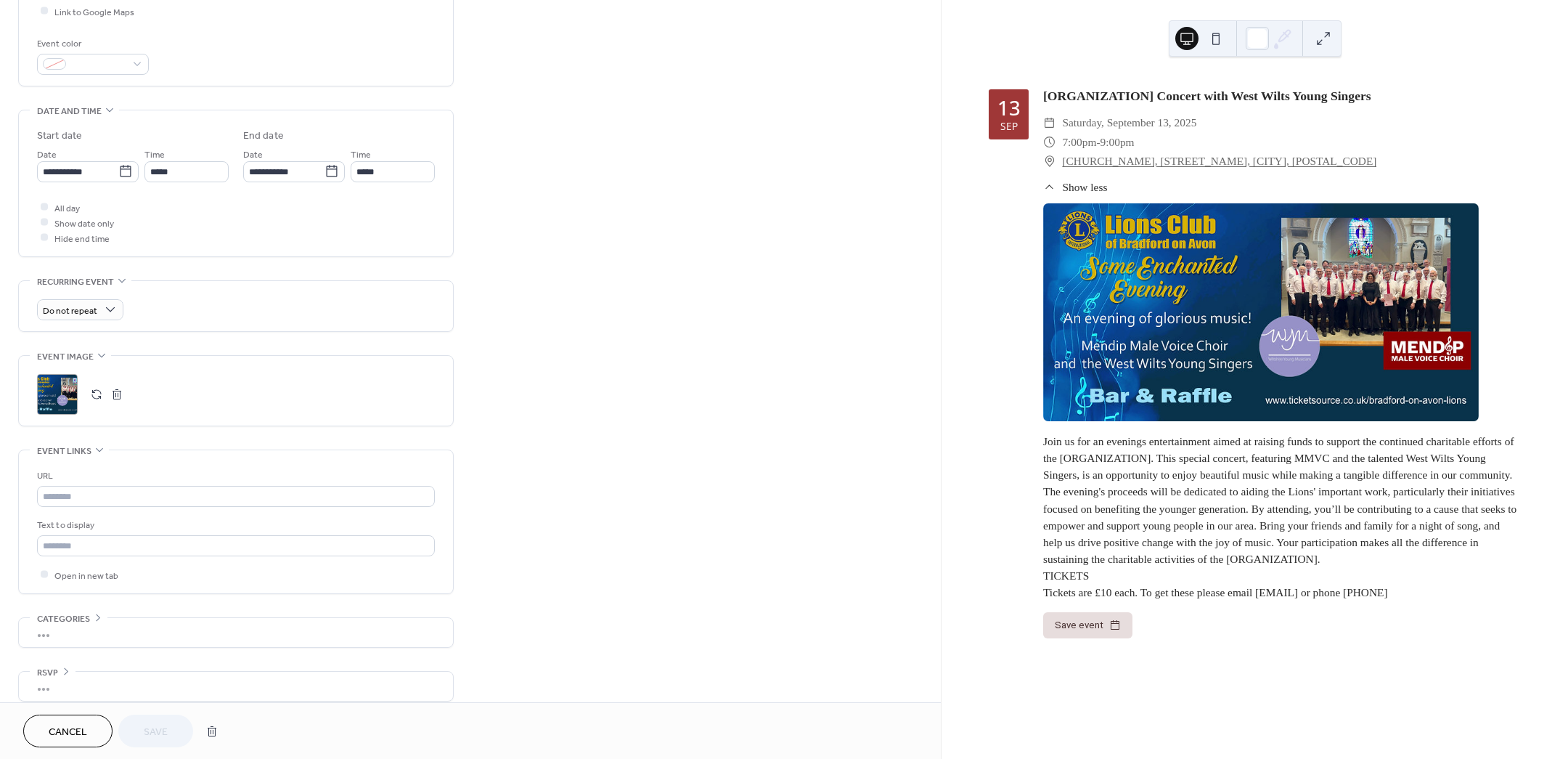 scroll, scrollTop: 381, scrollLeft: 0, axis: vertical 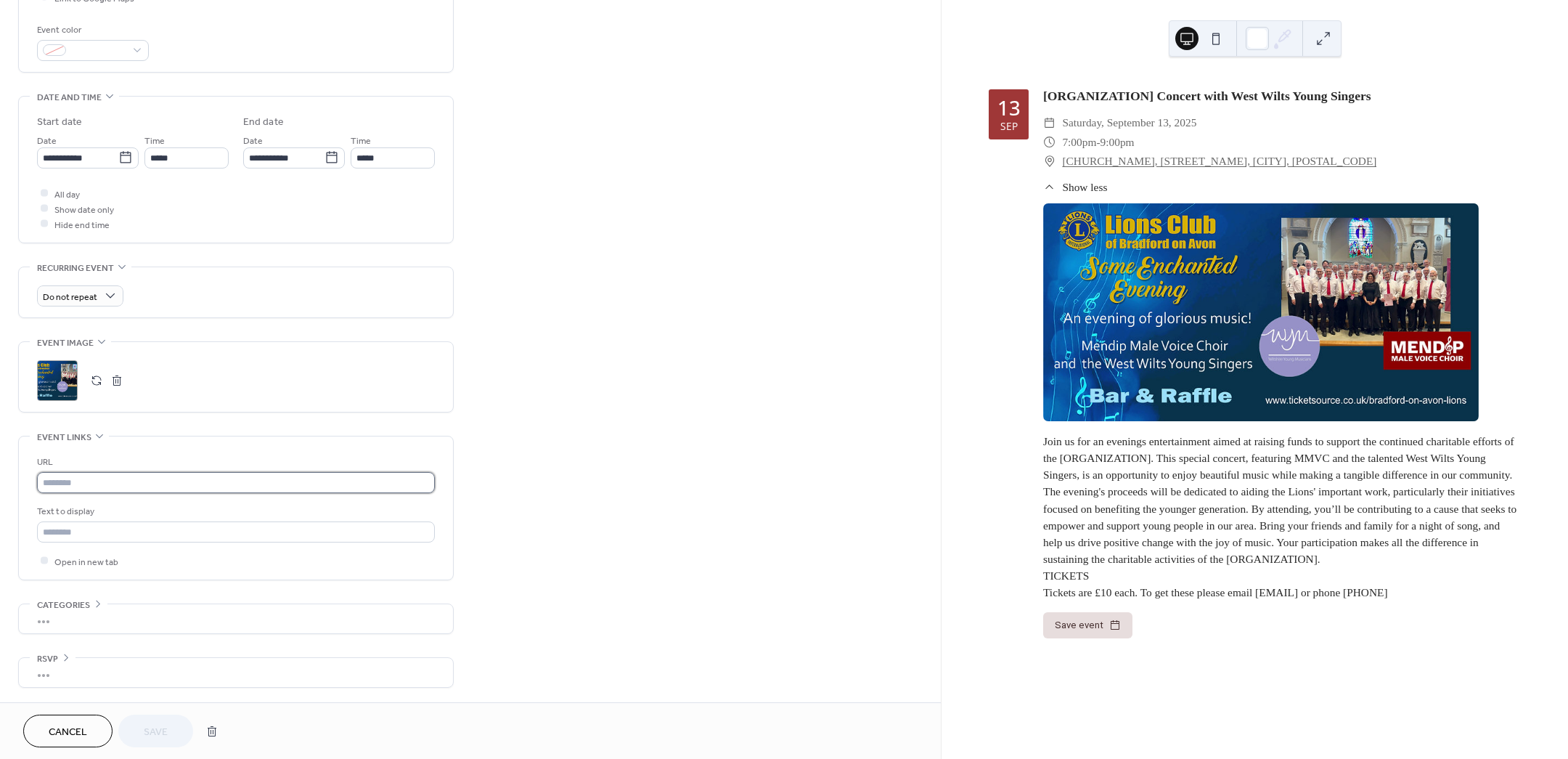 click at bounding box center [236, 482] 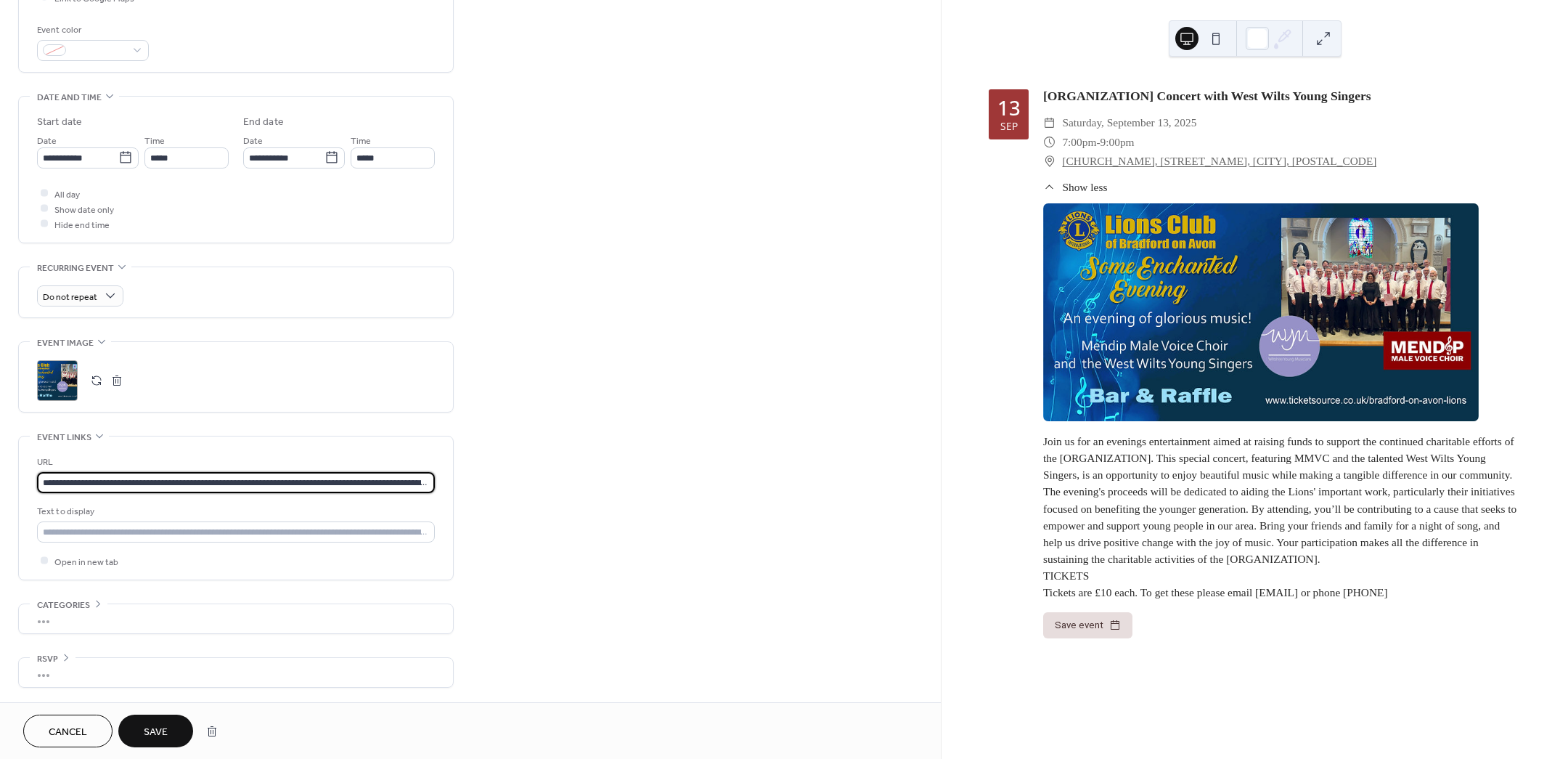 click on "**********" at bounding box center (236, 482) 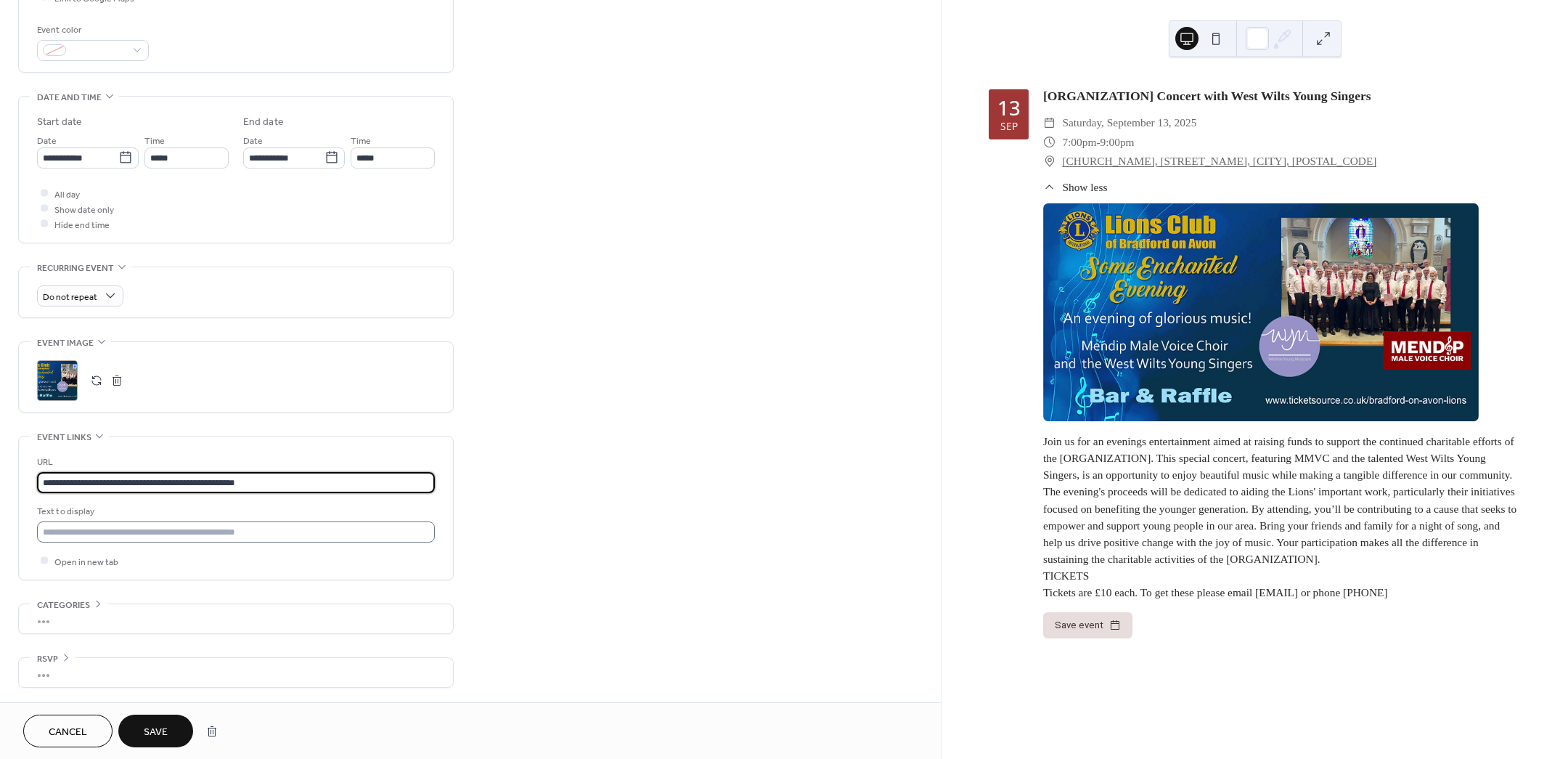 type on "**********" 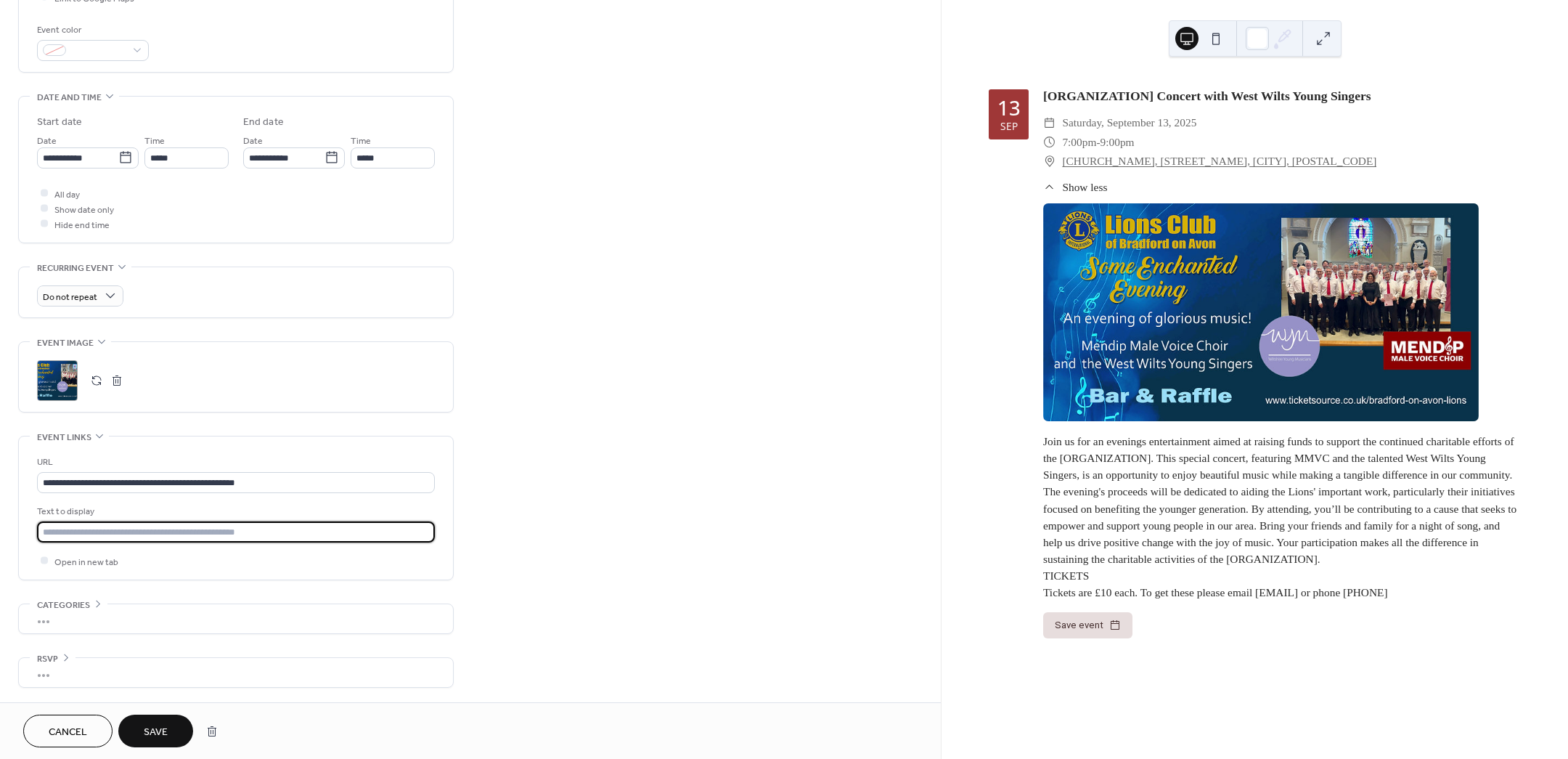 click at bounding box center [236, 532] 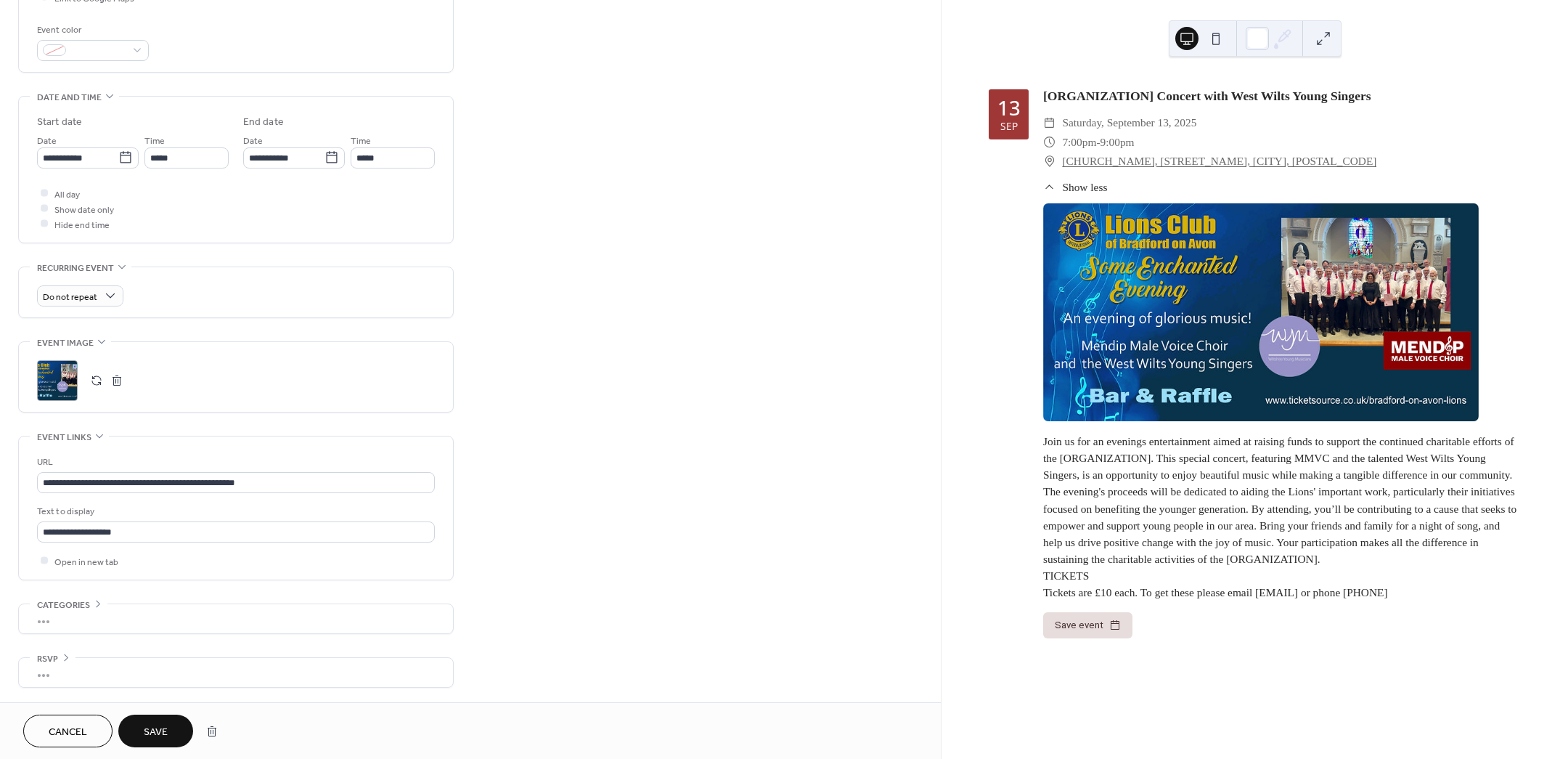 click on "Save" at bounding box center [155, 732] 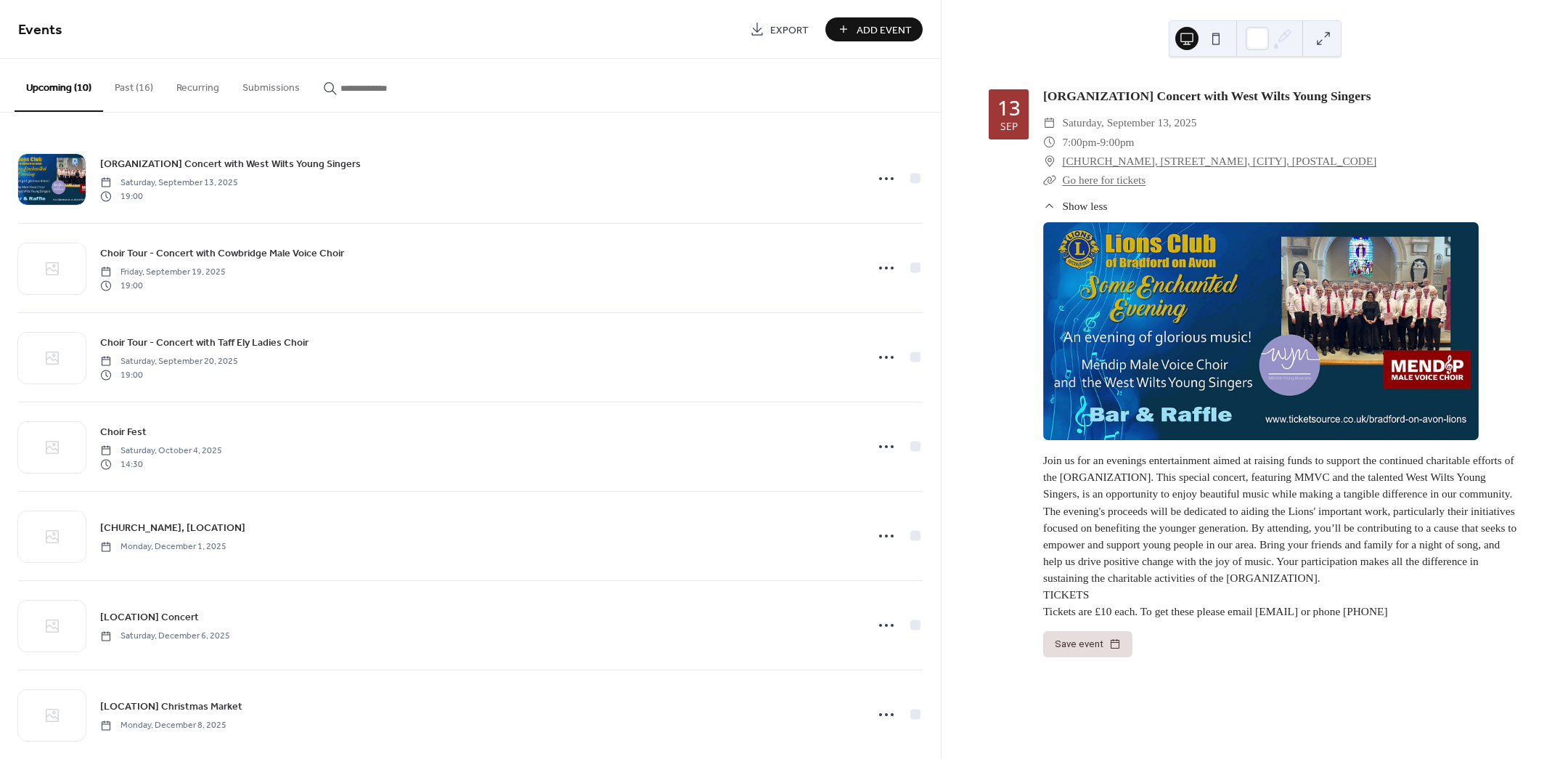 click on "Go here for tickets" at bounding box center (1103, 179) 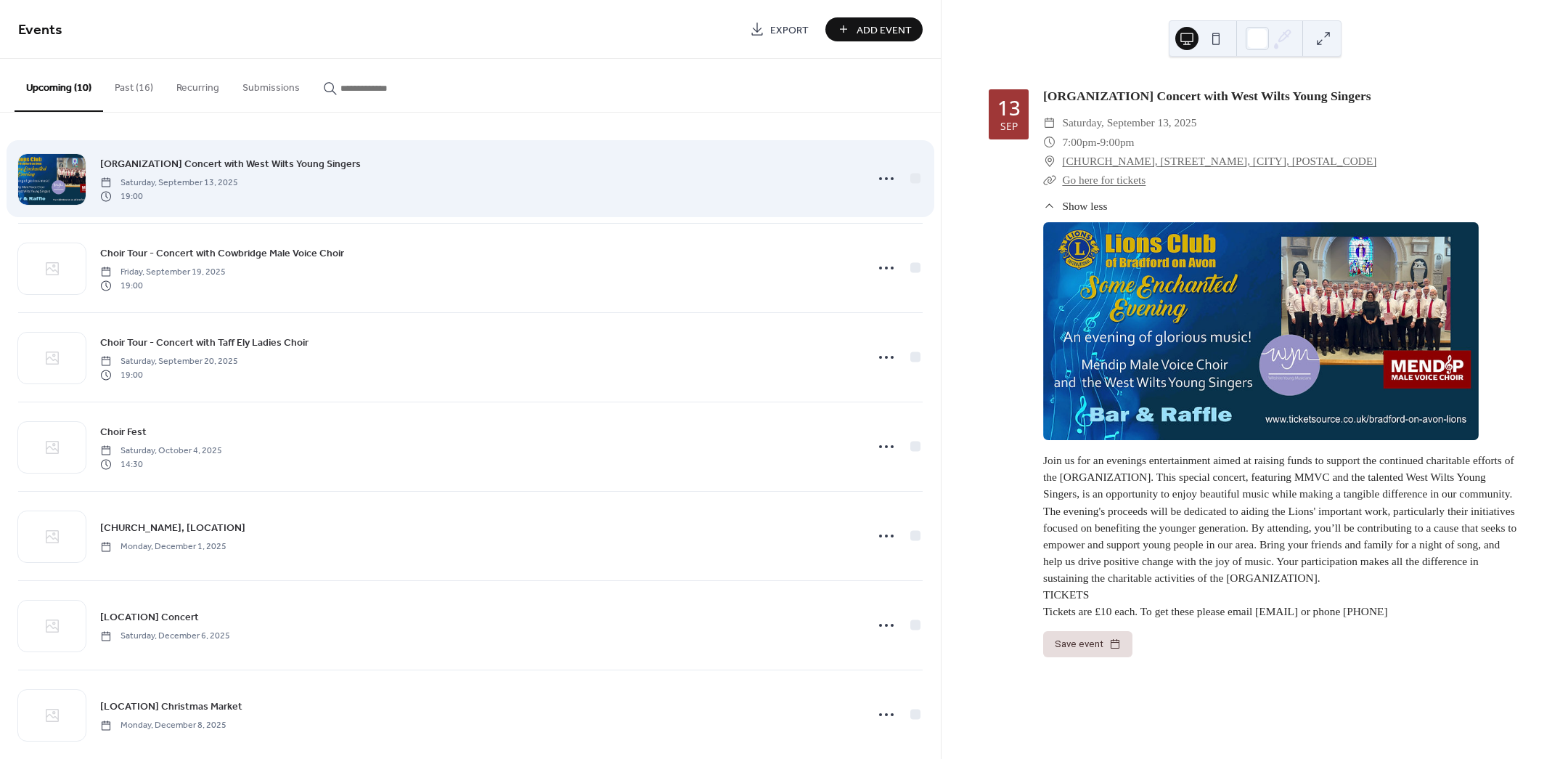 click on "Saturday, September 13, 2025" at bounding box center [169, 183] 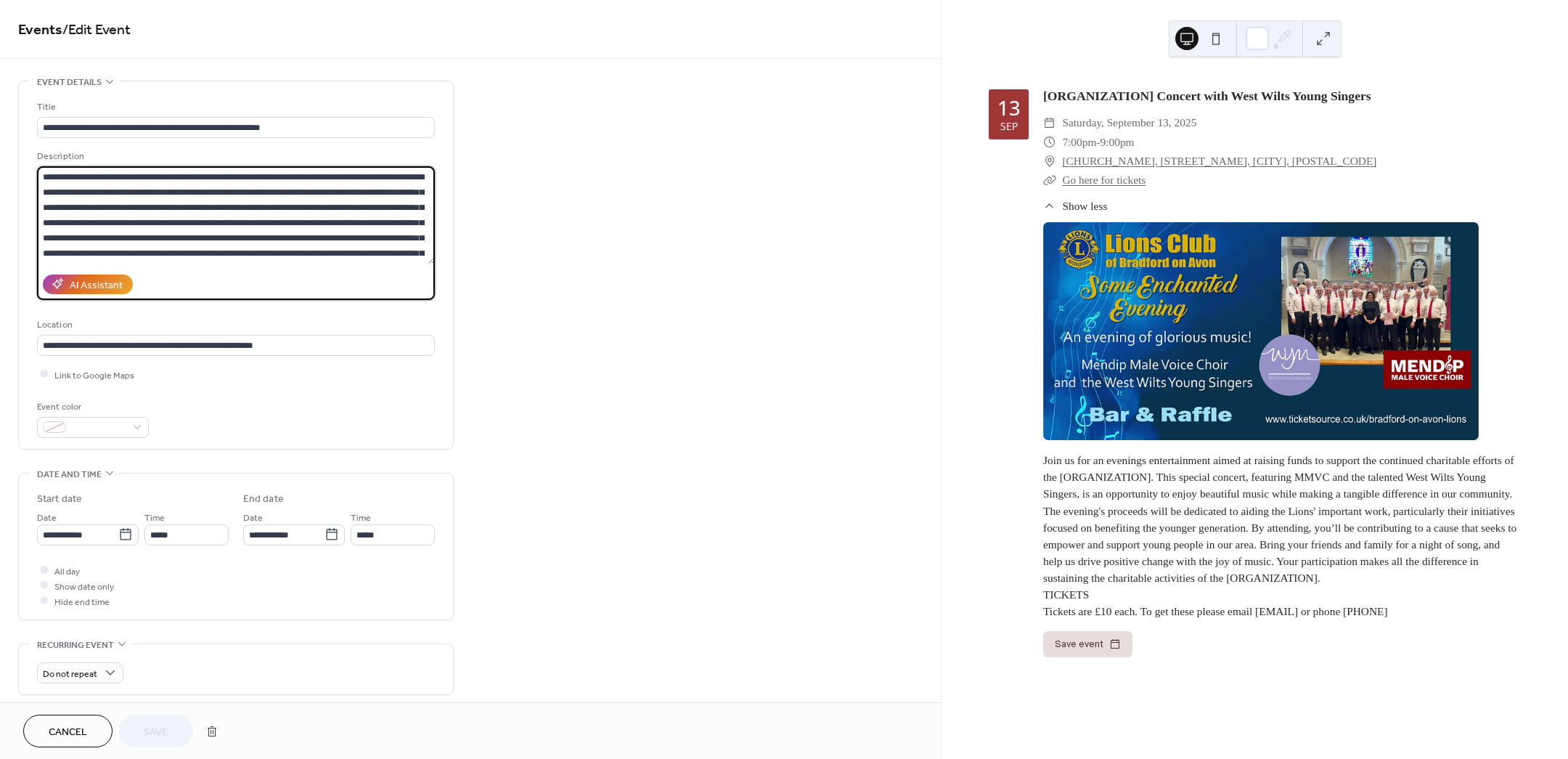 click on "**********" at bounding box center (236, 215) 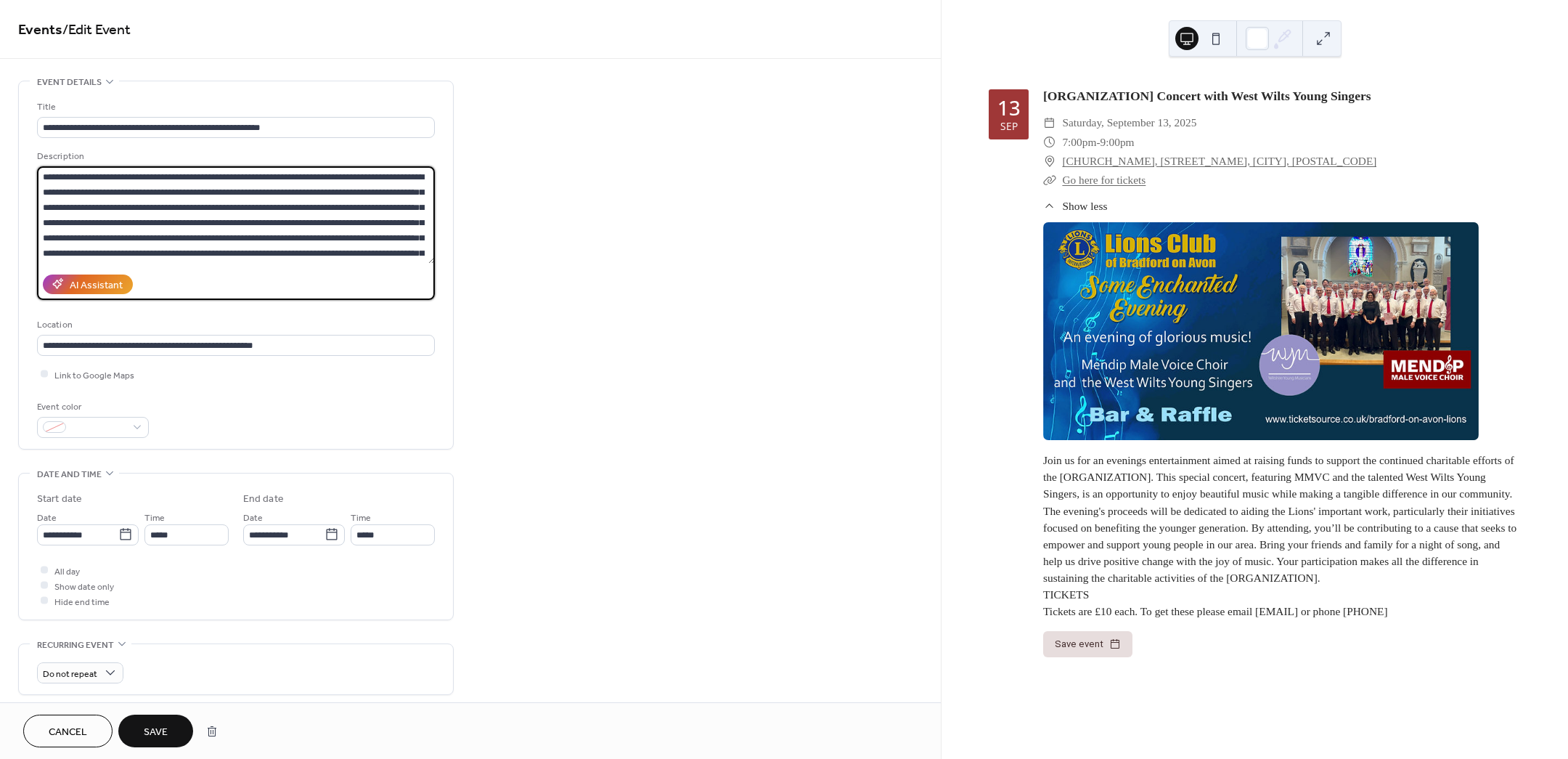 scroll, scrollTop: 76, scrollLeft: 0, axis: vertical 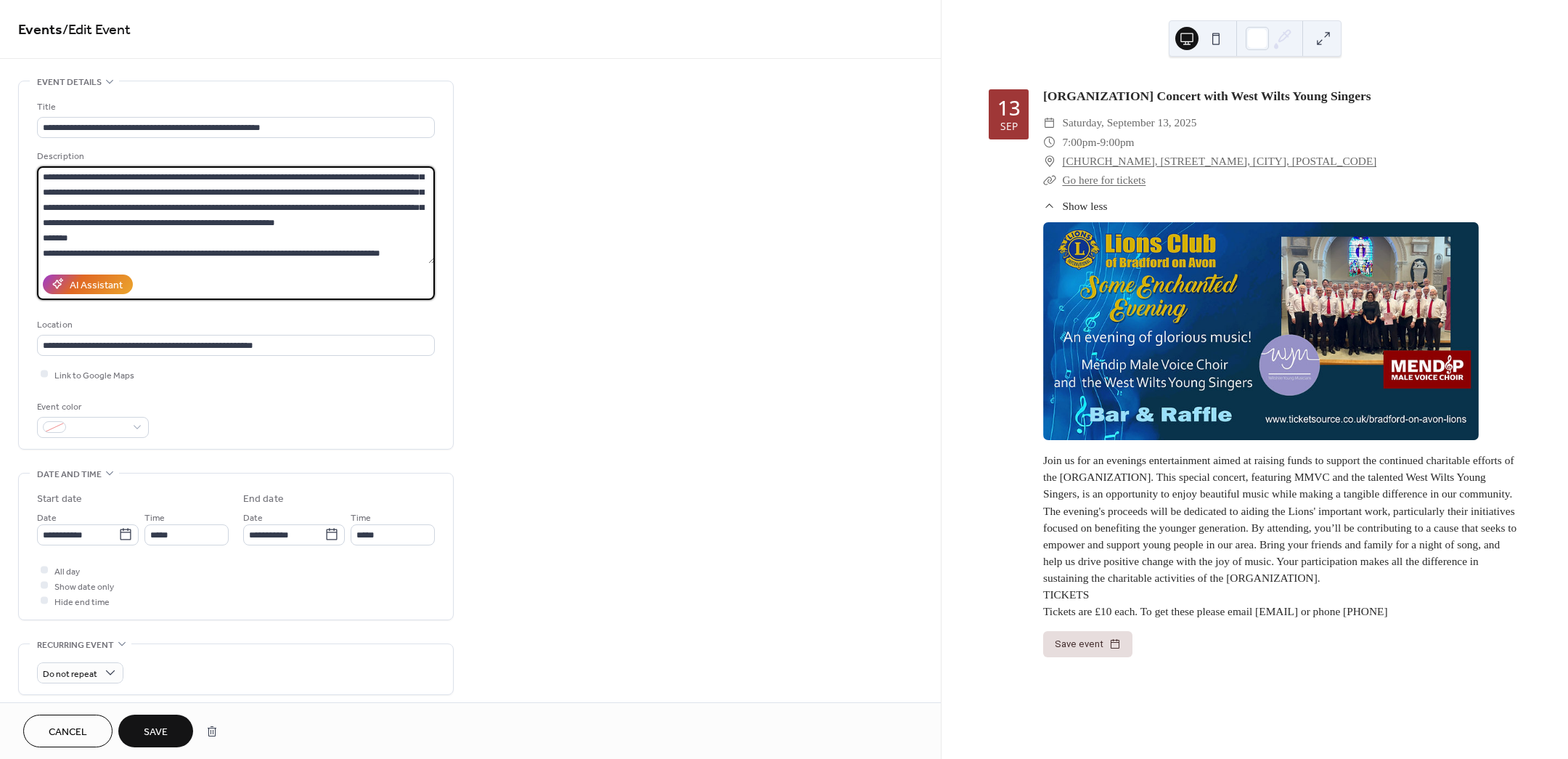 drag, startPoint x: 78, startPoint y: 235, endPoint x: 36, endPoint y: 233, distance: 42.047592 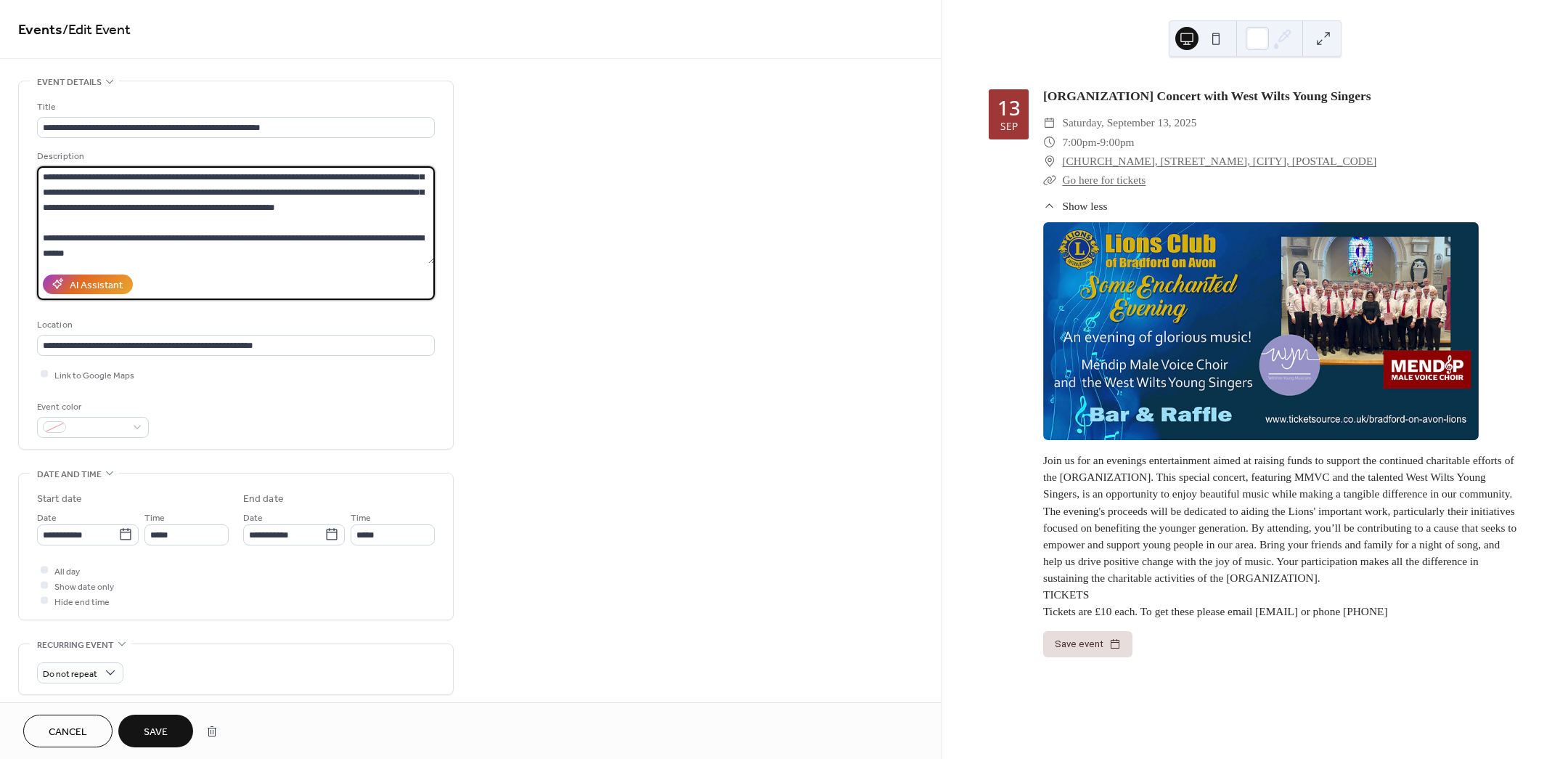 scroll, scrollTop: 89, scrollLeft: 0, axis: vertical 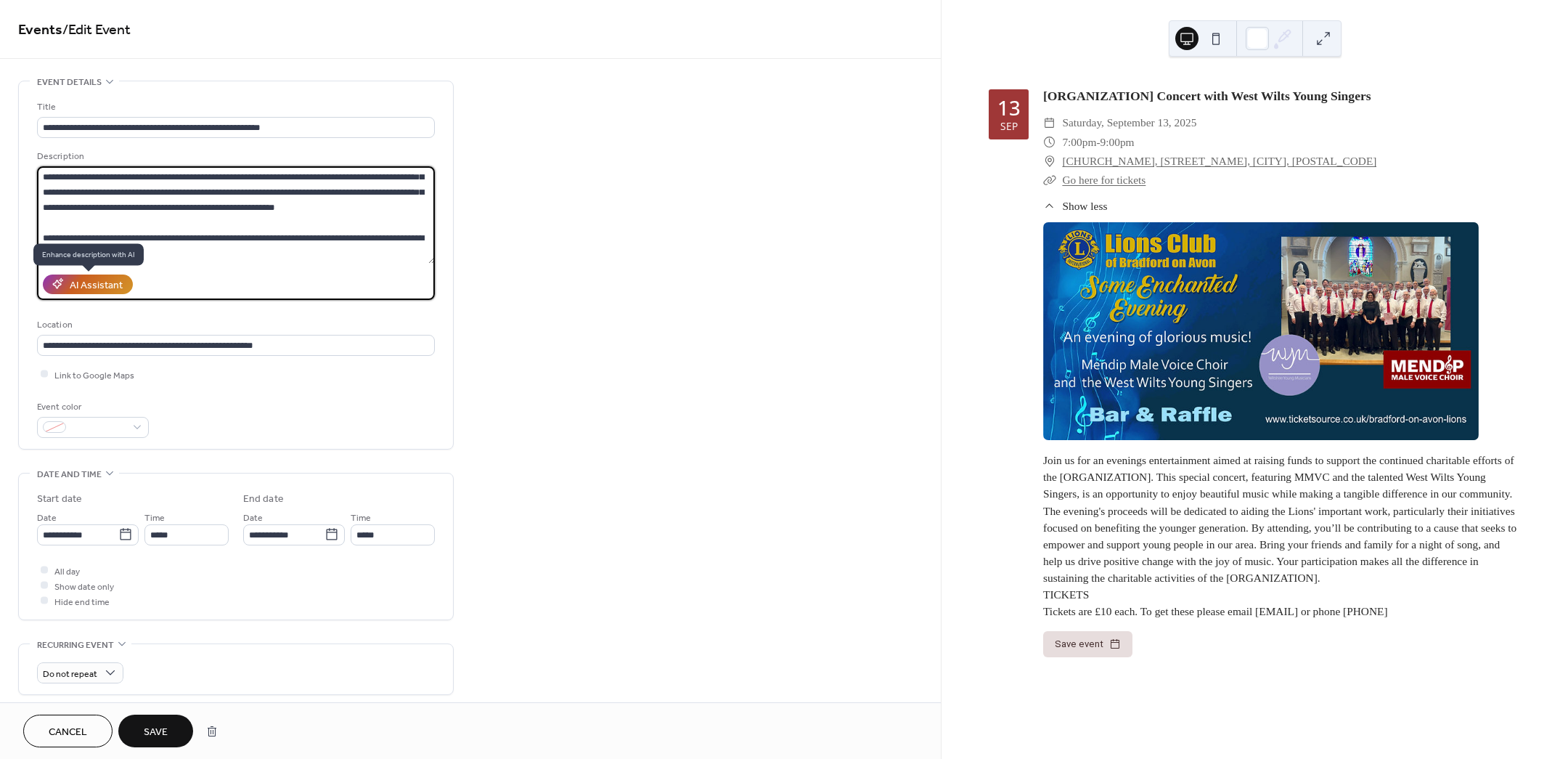 type on "**********" 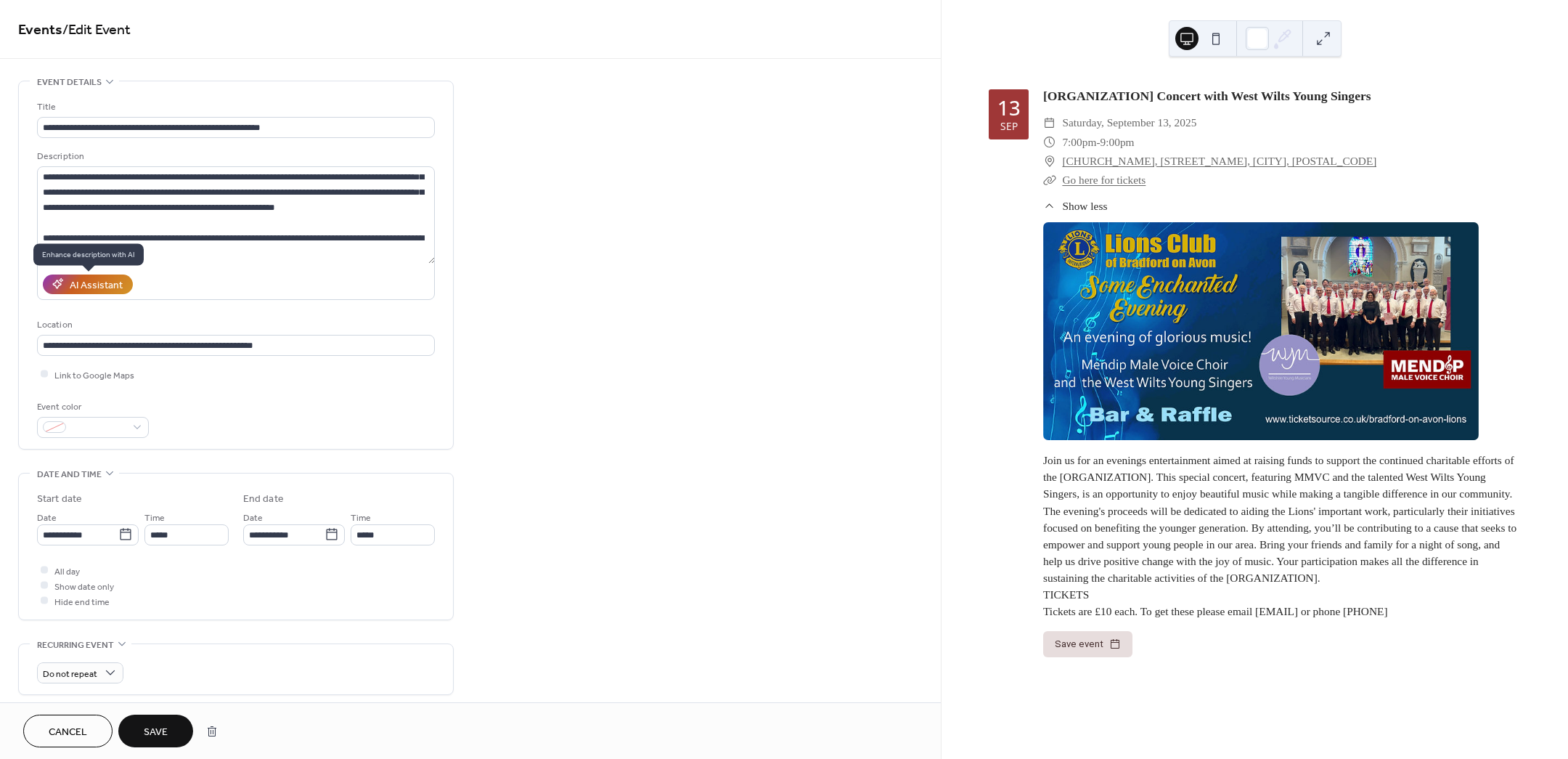 click on "AI Assistant" at bounding box center [96, 285] 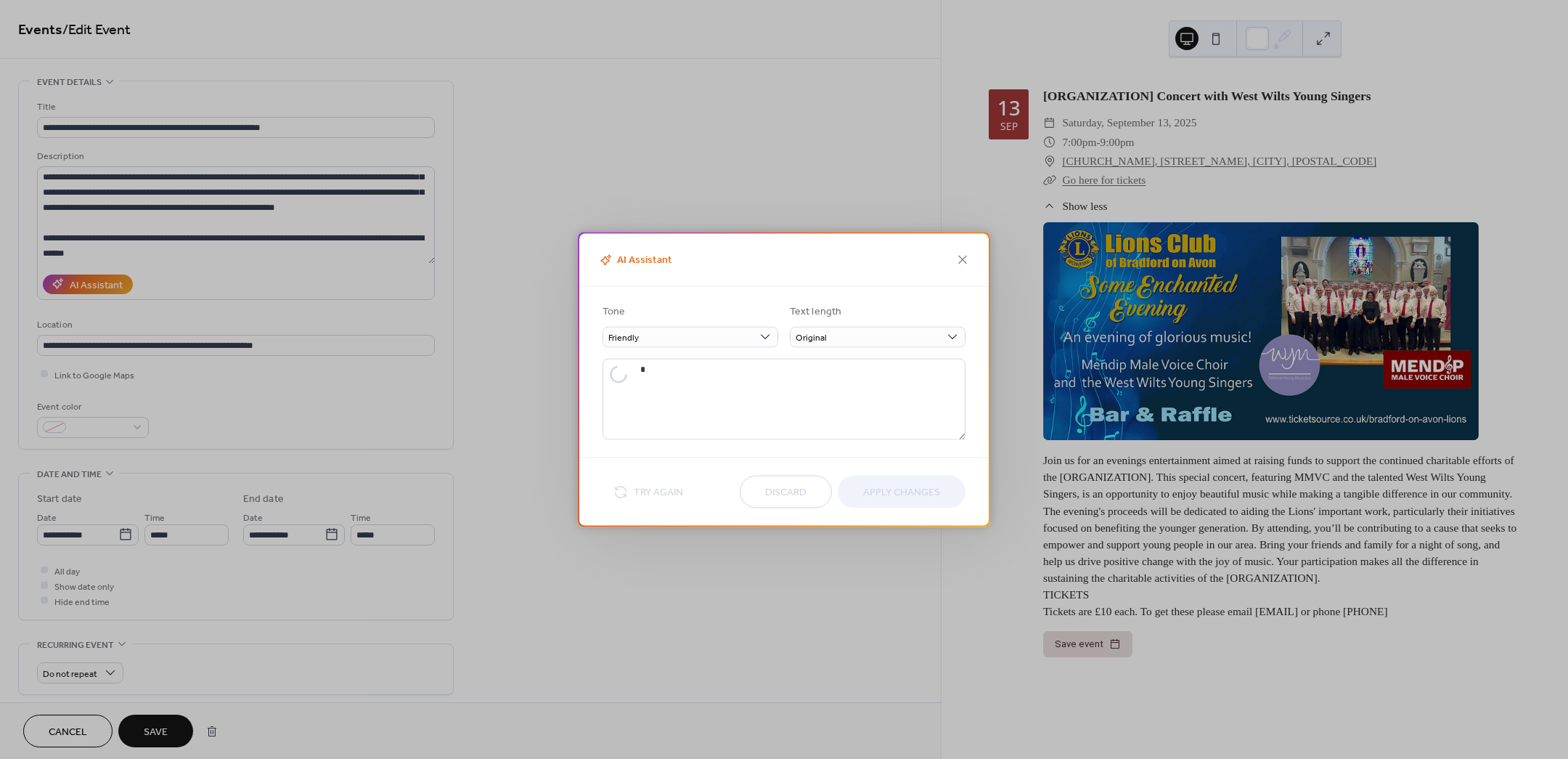 type on "**********" 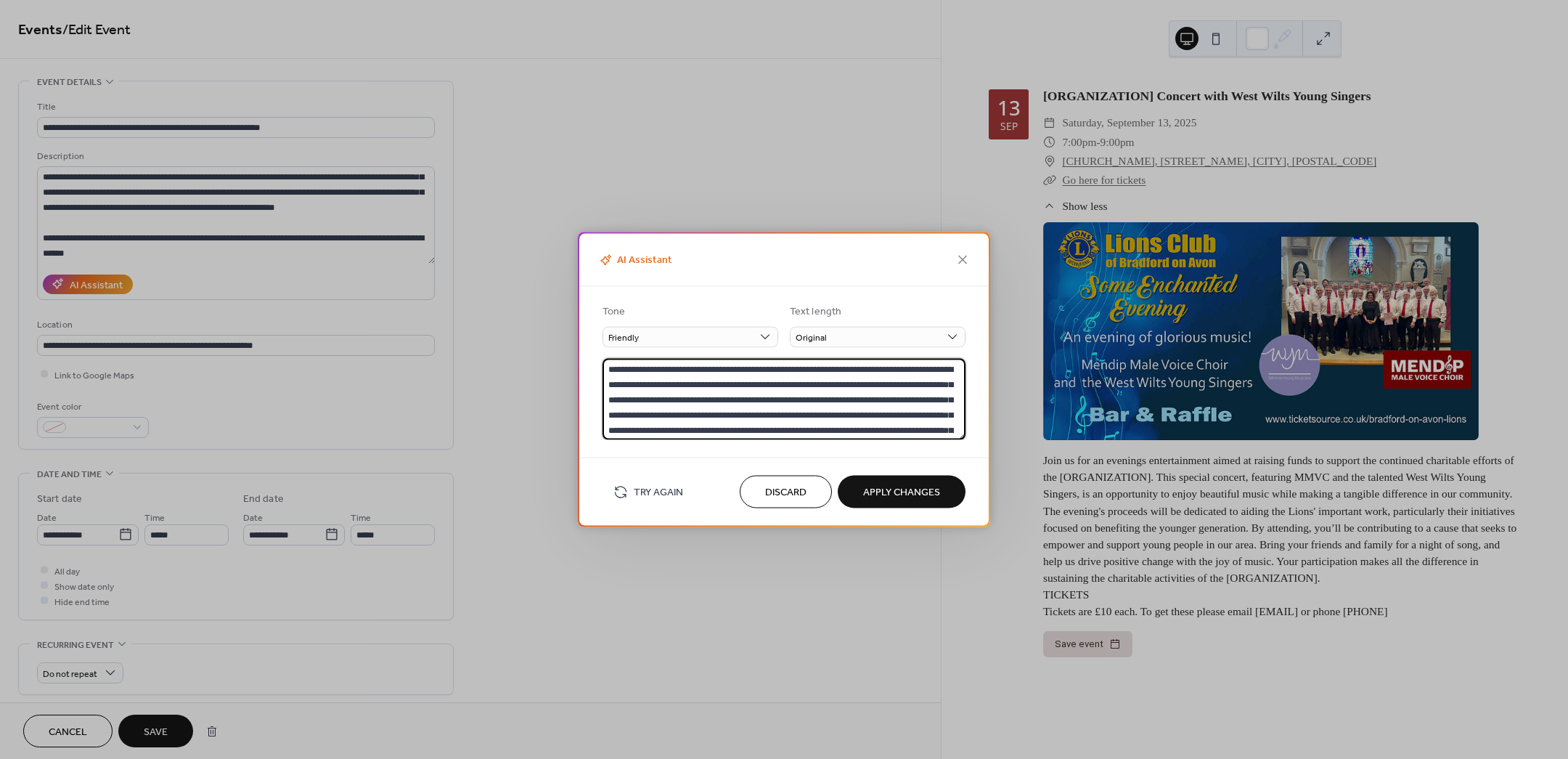 drag, startPoint x: 960, startPoint y: 383, endPoint x: 960, endPoint y: 397, distance: 14 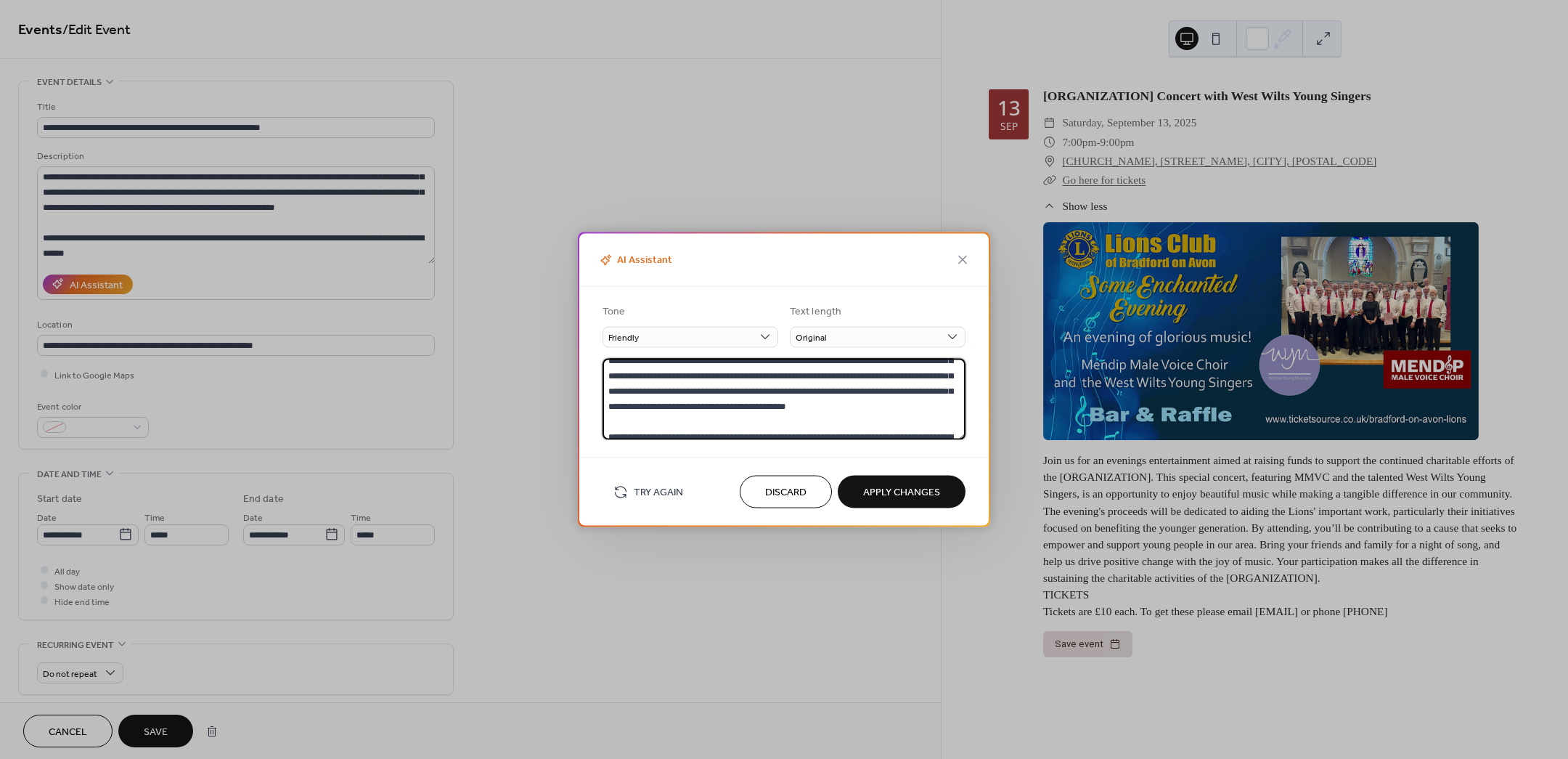 scroll, scrollTop: 91, scrollLeft: 0, axis: vertical 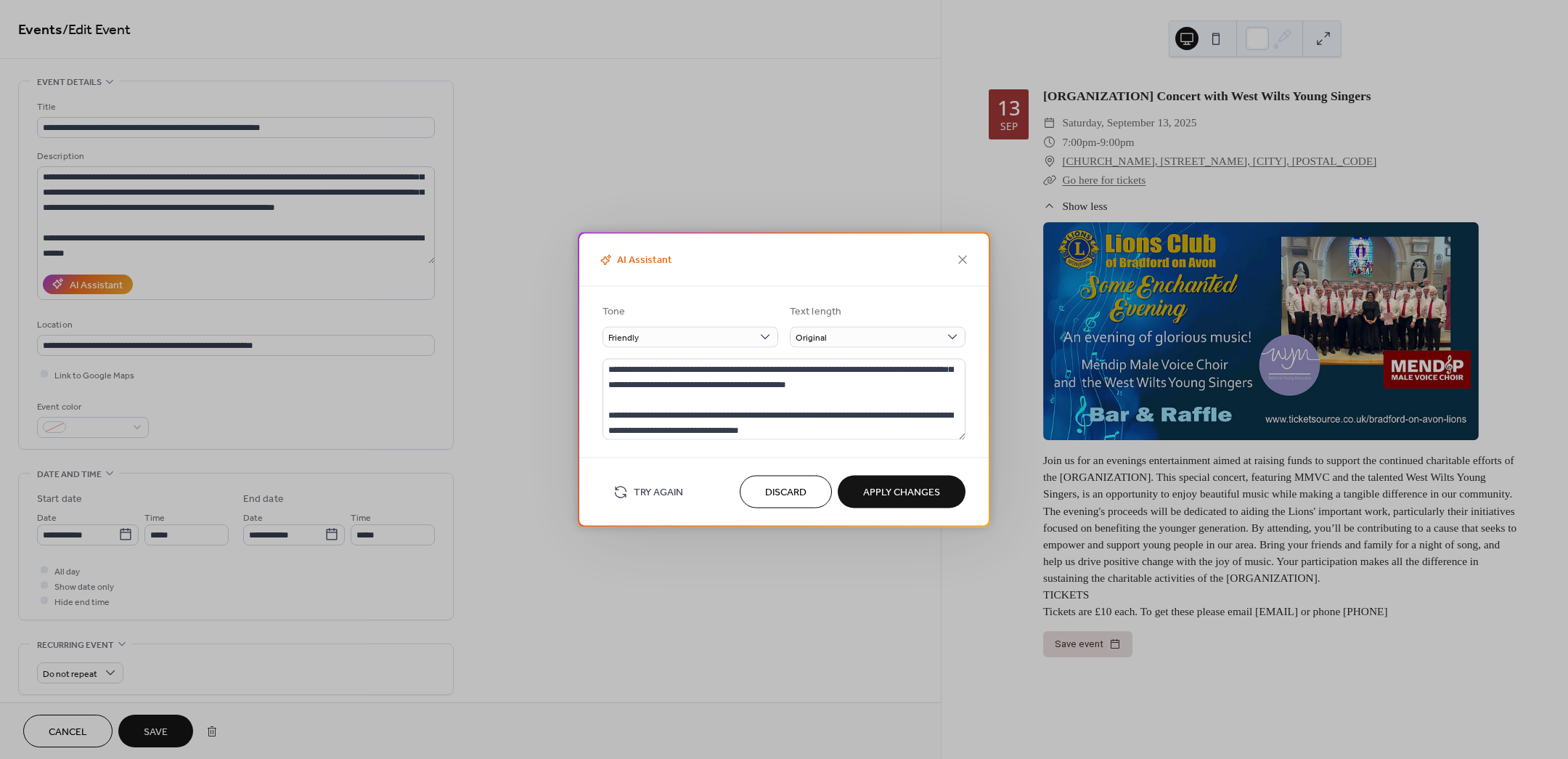 click on "Apply Changes" at bounding box center [902, 492] 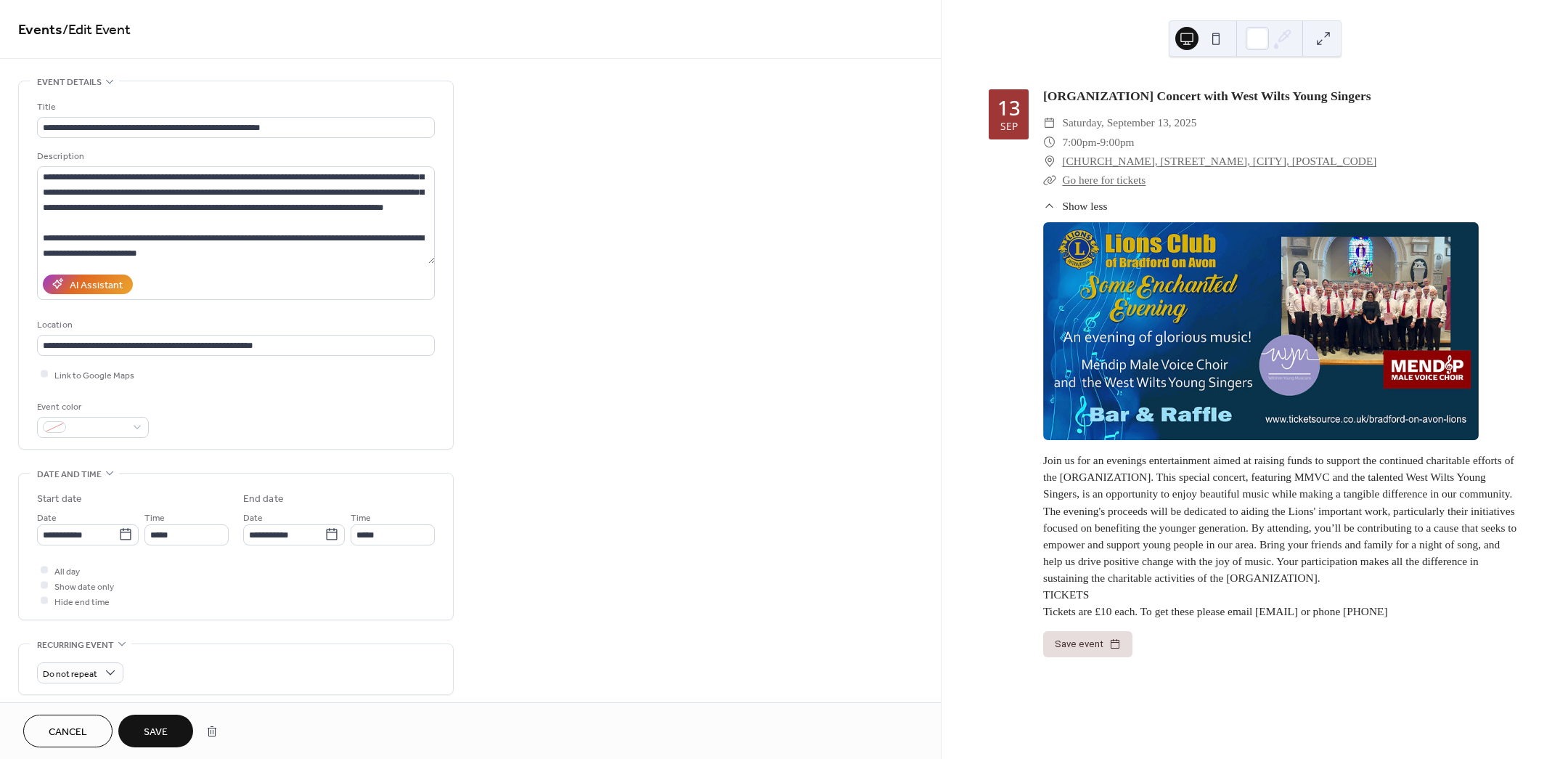 scroll, scrollTop: 60, scrollLeft: 0, axis: vertical 